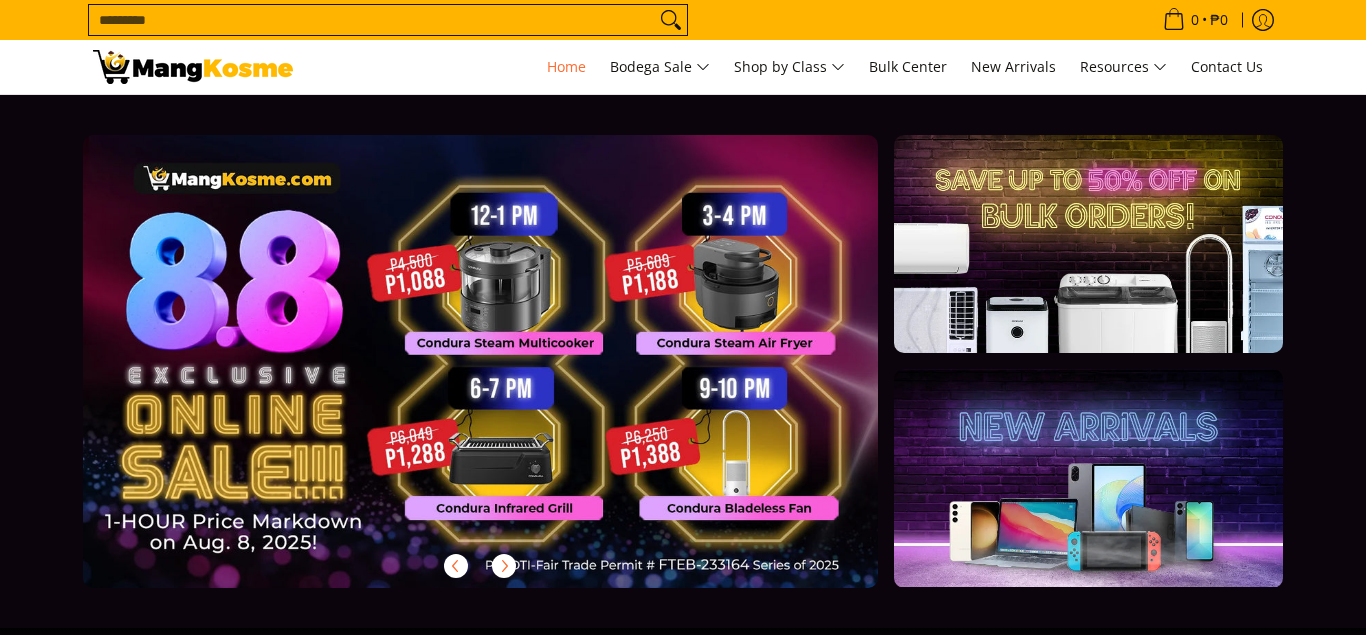 scroll, scrollTop: 0, scrollLeft: 0, axis: both 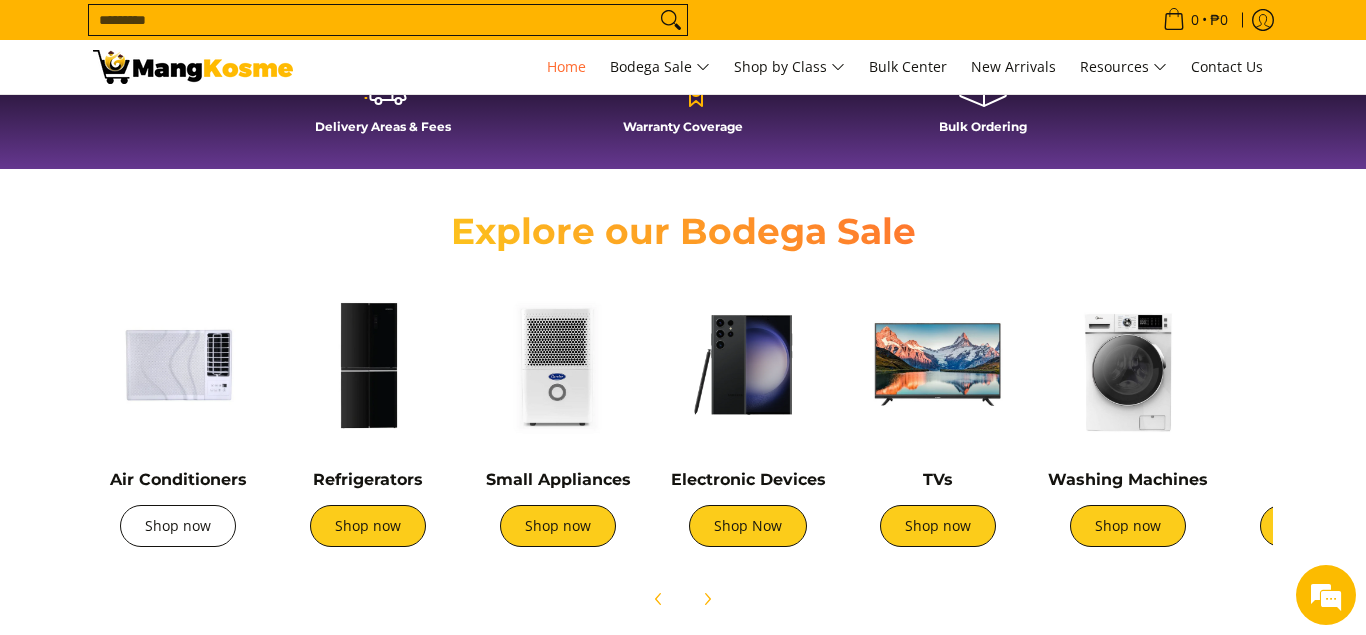 click on "Shop now" at bounding box center [178, 526] 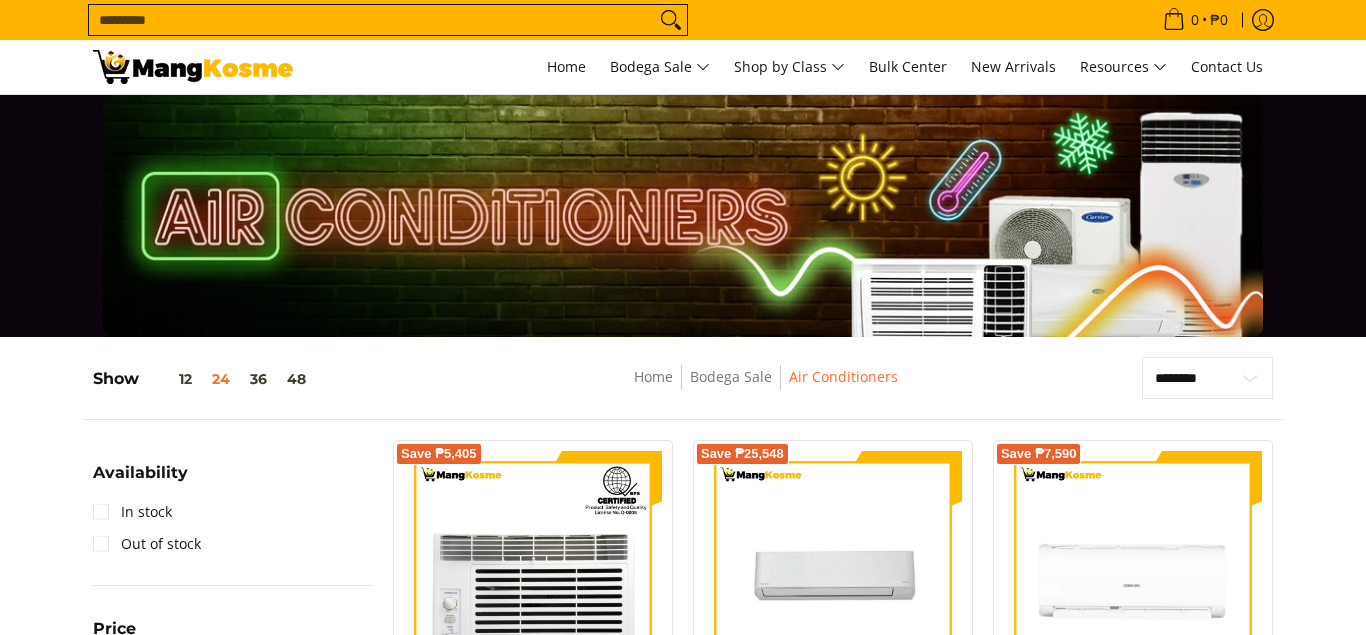 scroll, scrollTop: 601, scrollLeft: 0, axis: vertical 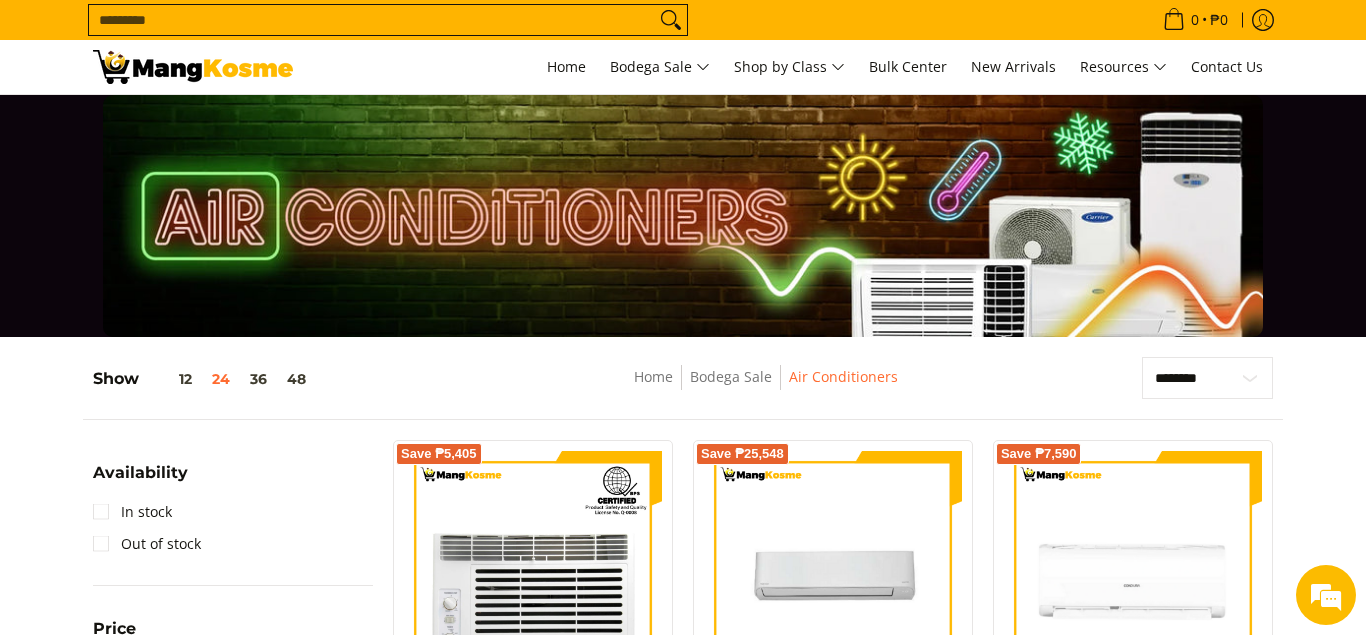 click on "Show 12 24 36 48" at bounding box center (204, 379) 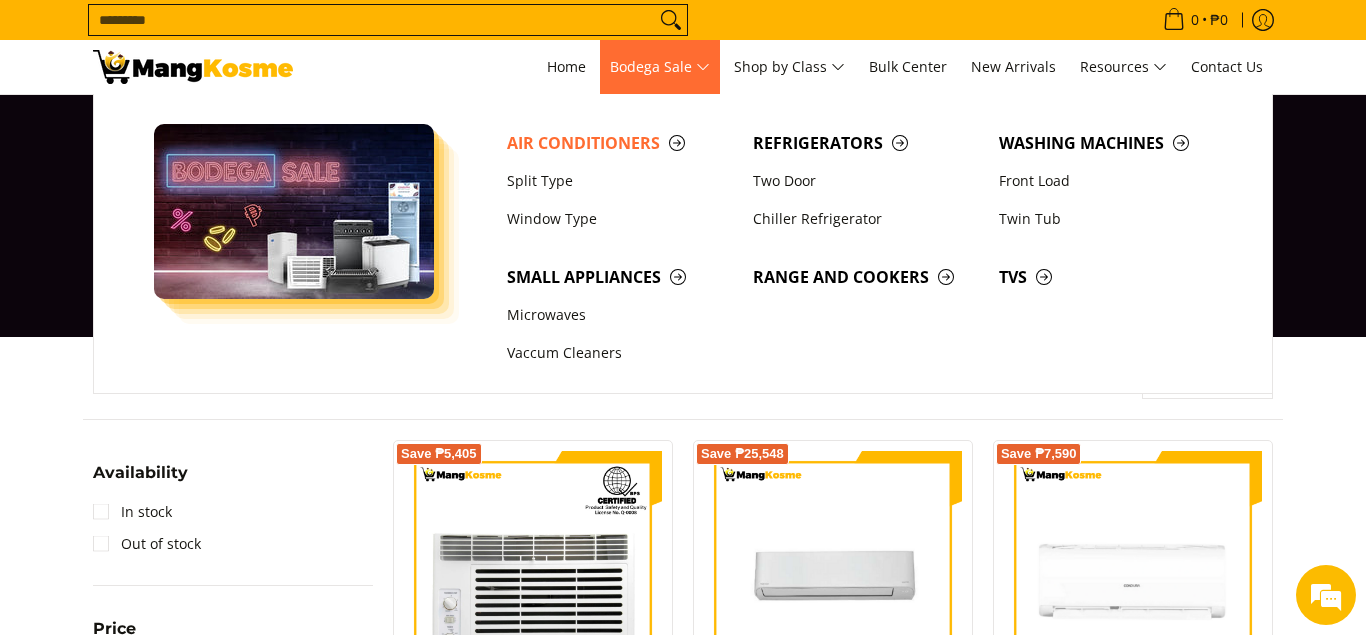 click on "Bodega Sale" at bounding box center (660, 67) 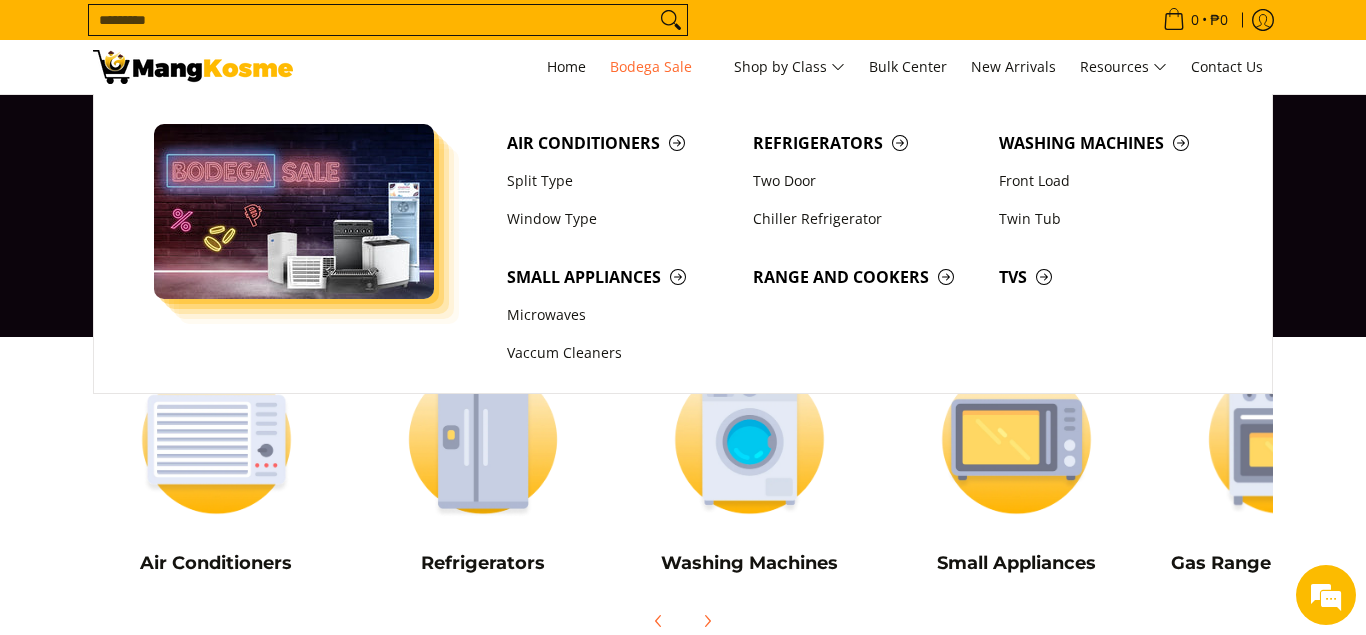 scroll, scrollTop: 0, scrollLeft: 0, axis: both 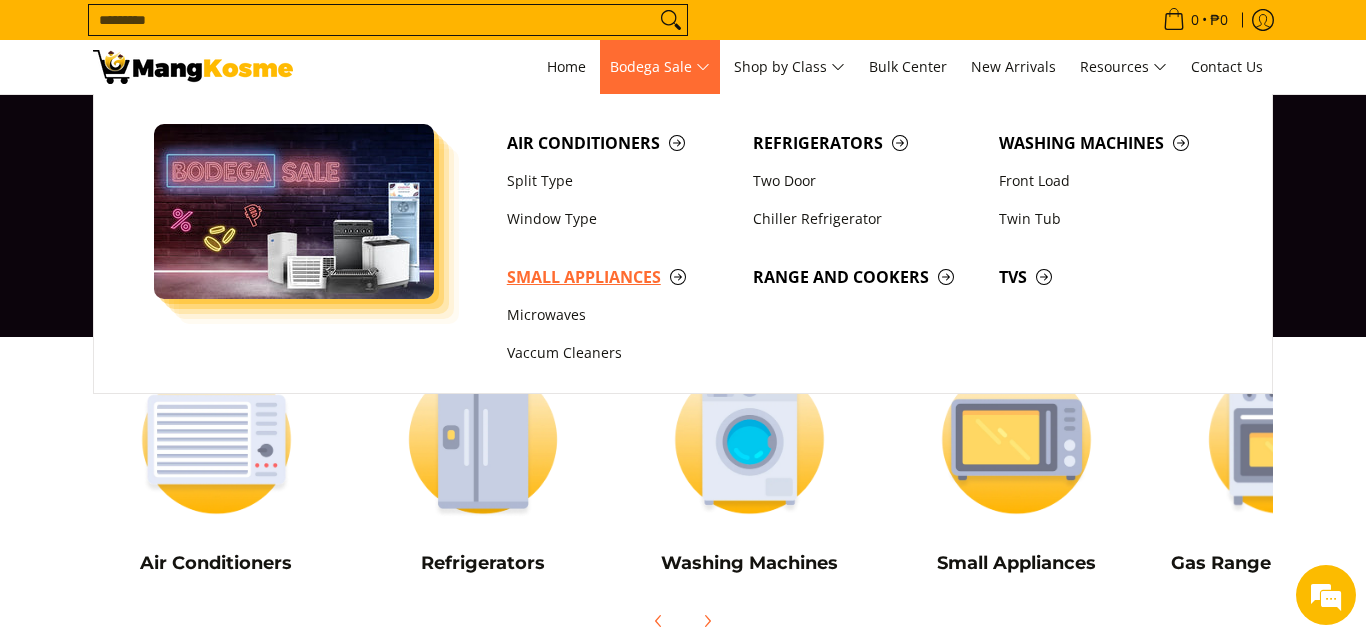 click on "Small Appliances" at bounding box center [620, 277] 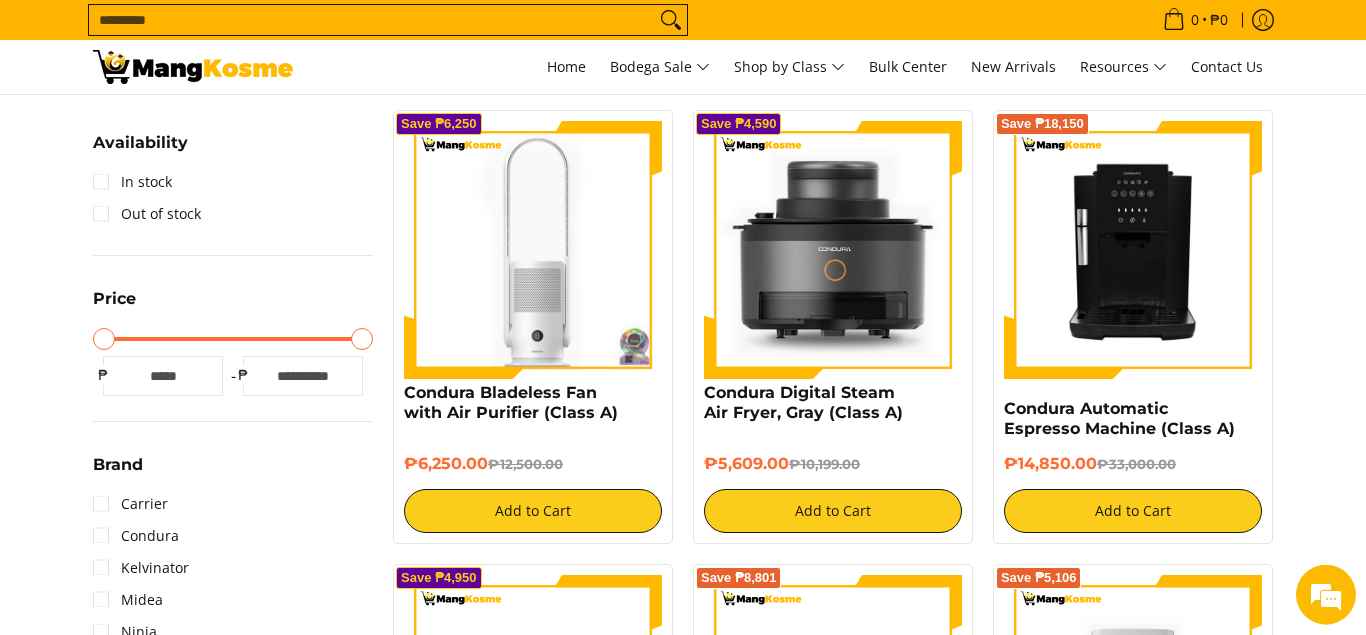 scroll, scrollTop: 346, scrollLeft: 0, axis: vertical 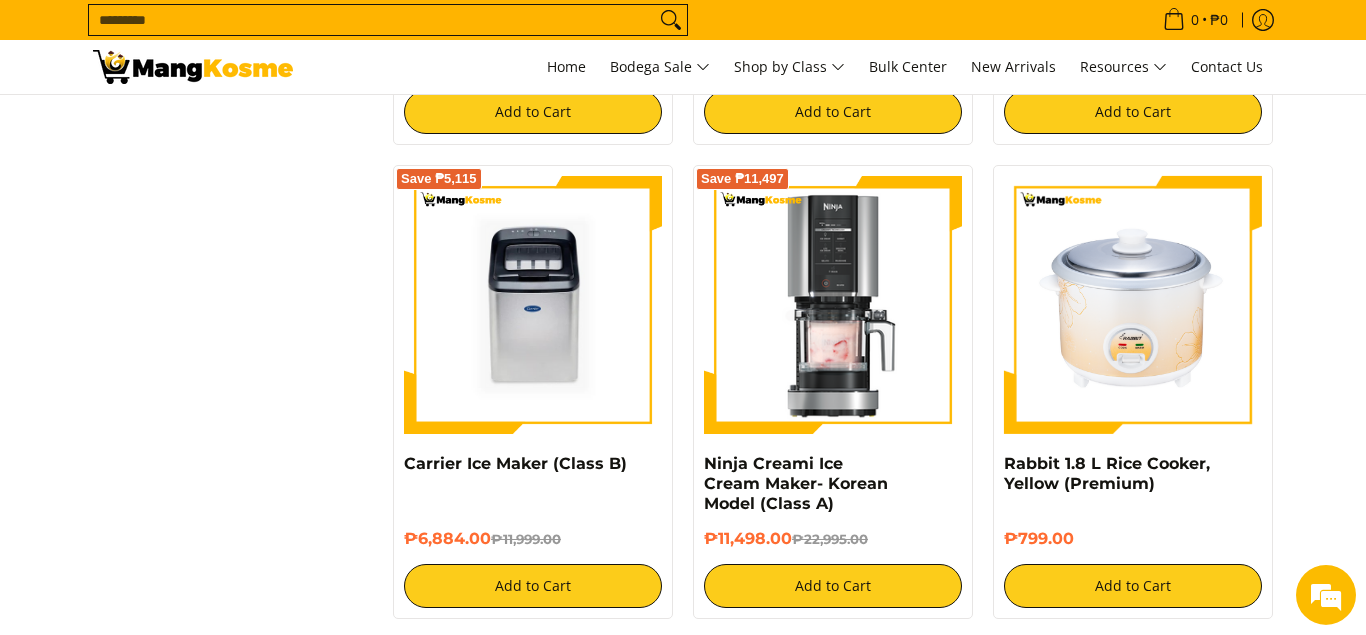 click at bounding box center [833, 305] 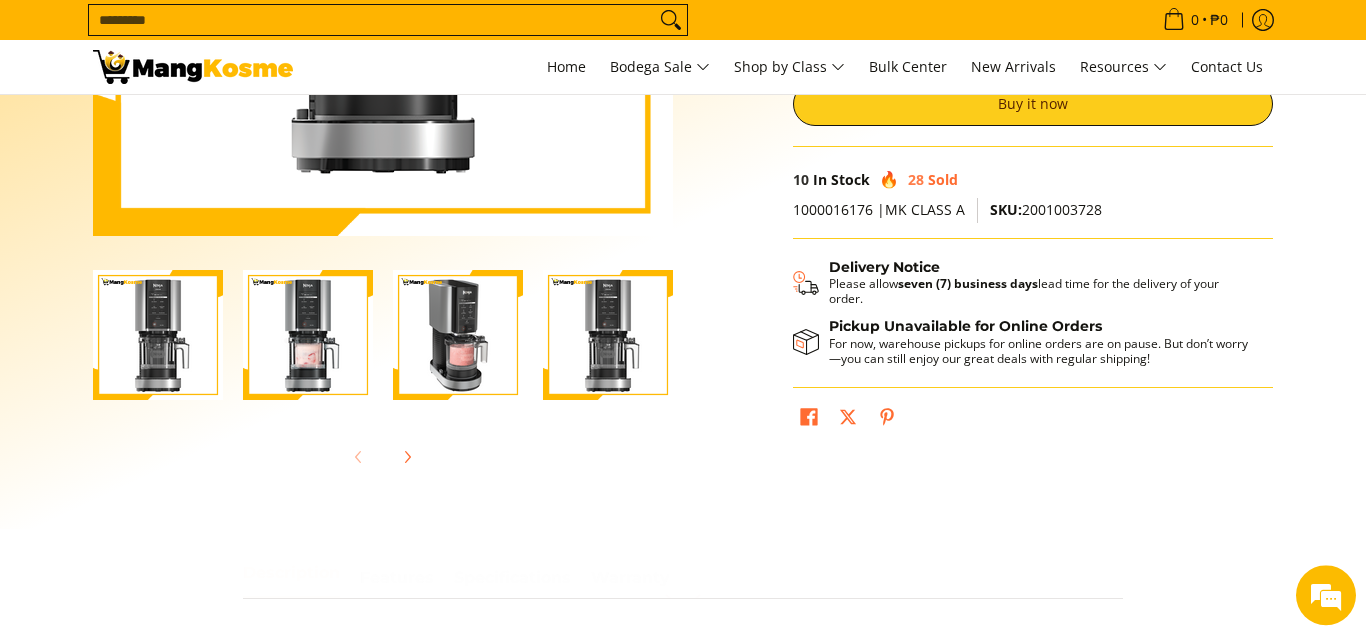 scroll, scrollTop: 601, scrollLeft: 0, axis: vertical 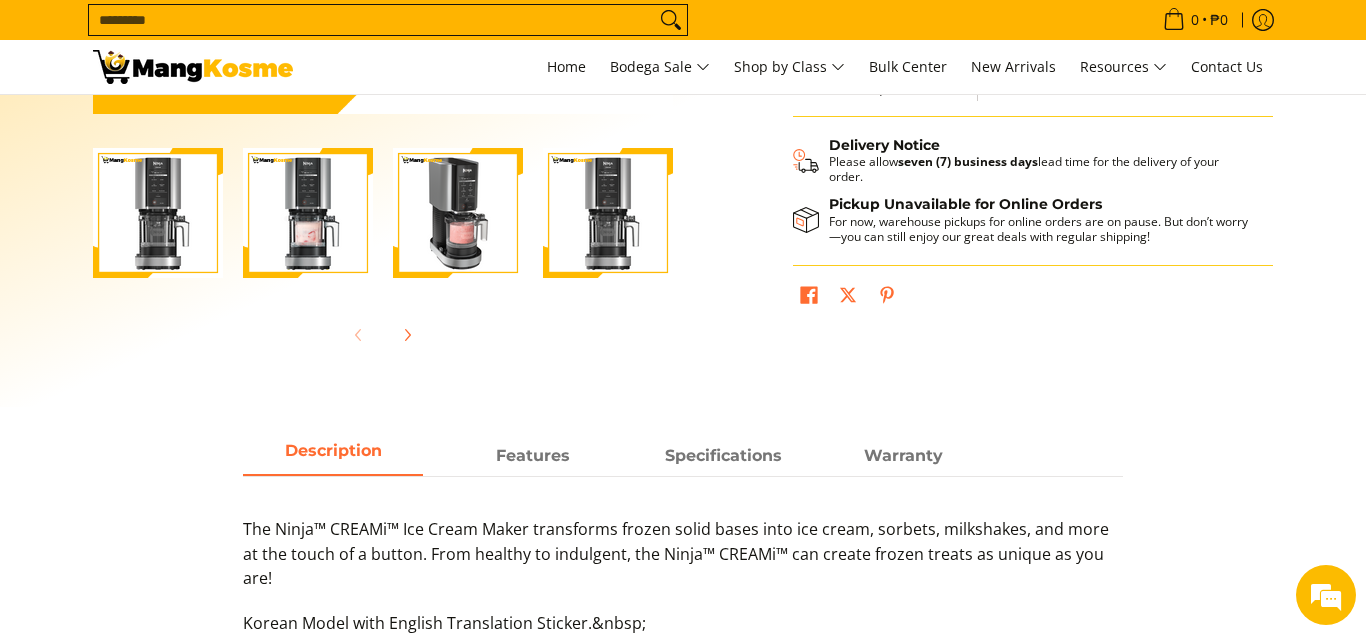 click at bounding box center (158, 213) 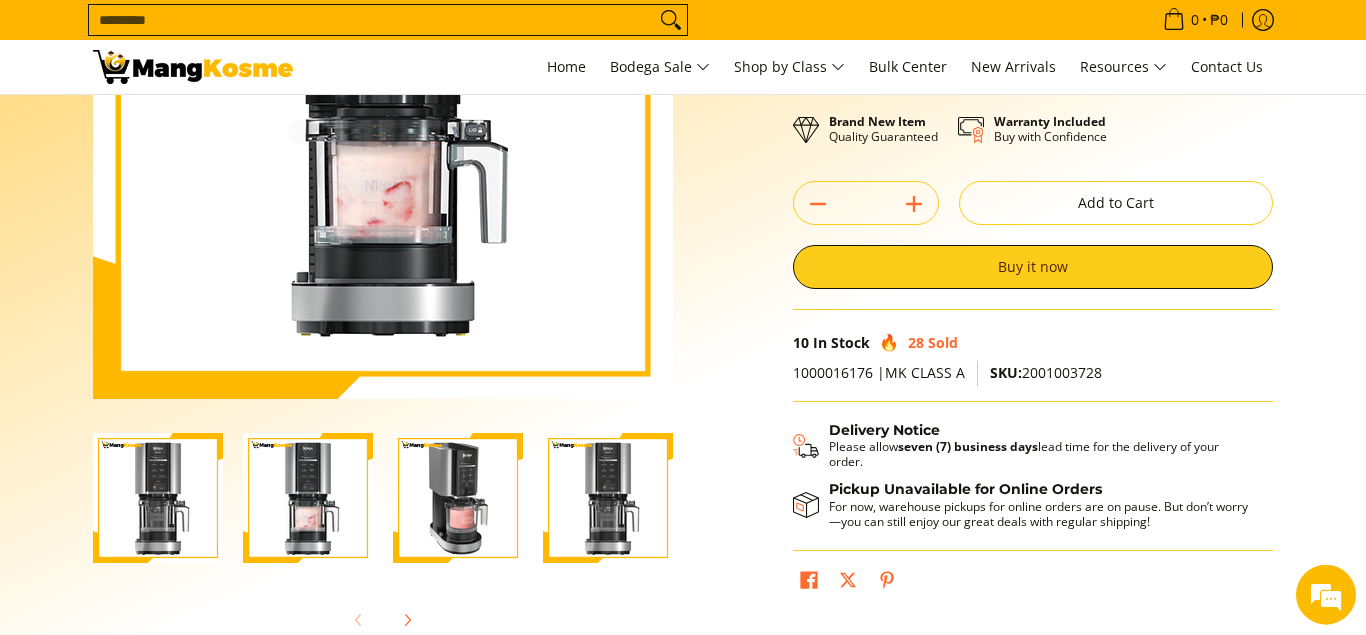 scroll, scrollTop: 320, scrollLeft: 0, axis: vertical 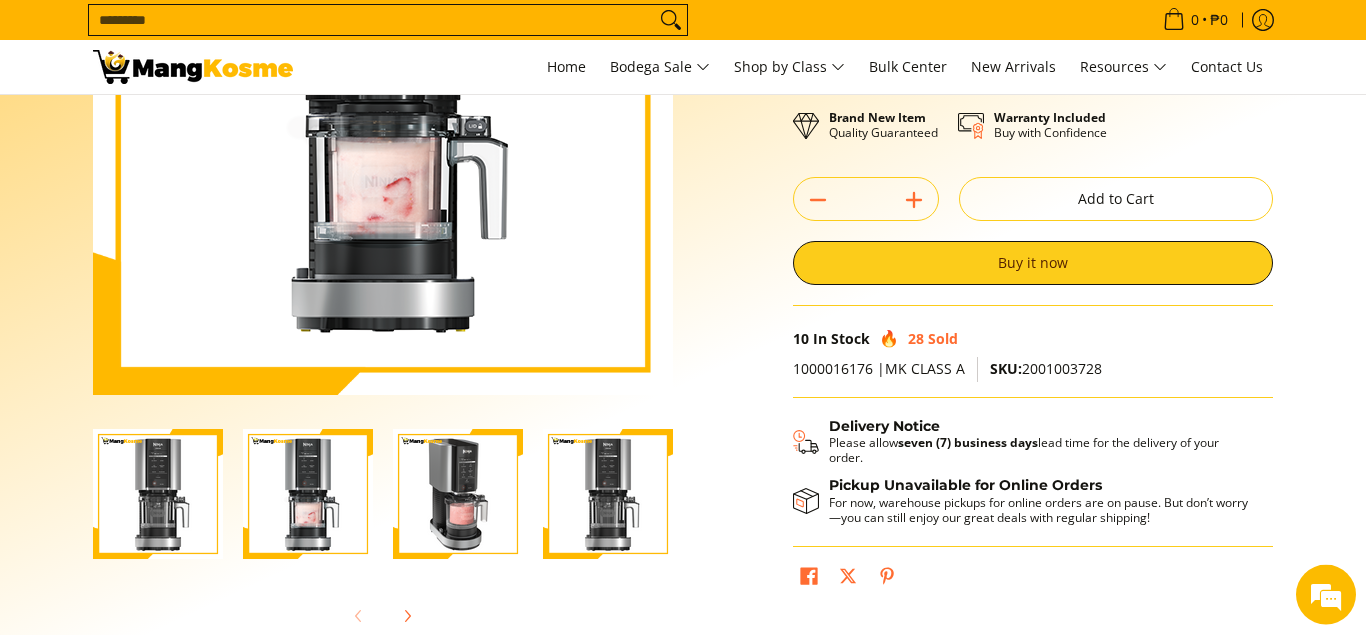 click at bounding box center [458, 494] 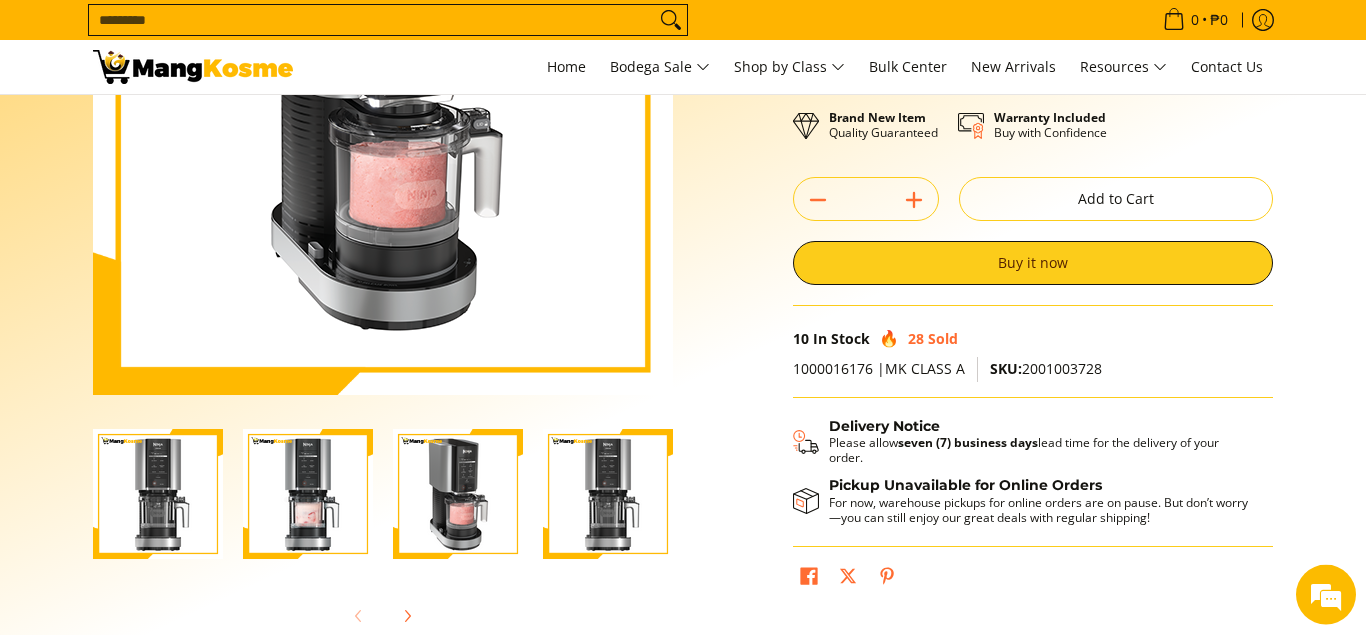 click at bounding box center (608, 494) 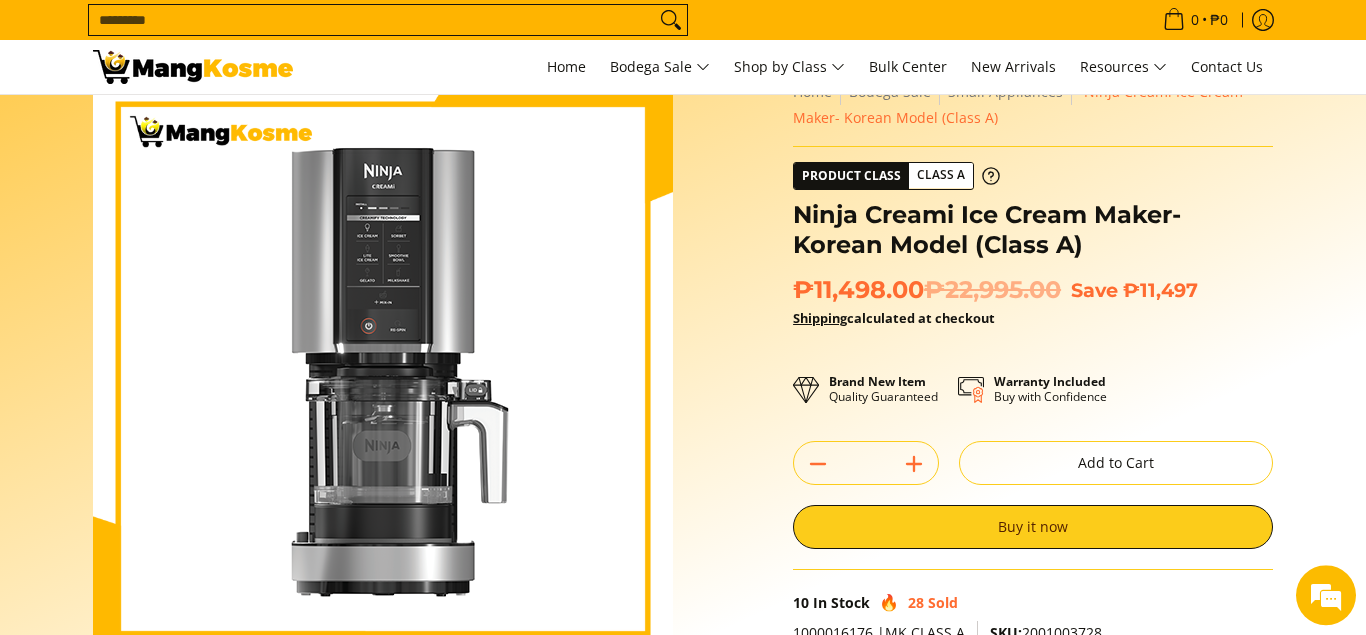 scroll, scrollTop: 0, scrollLeft: 0, axis: both 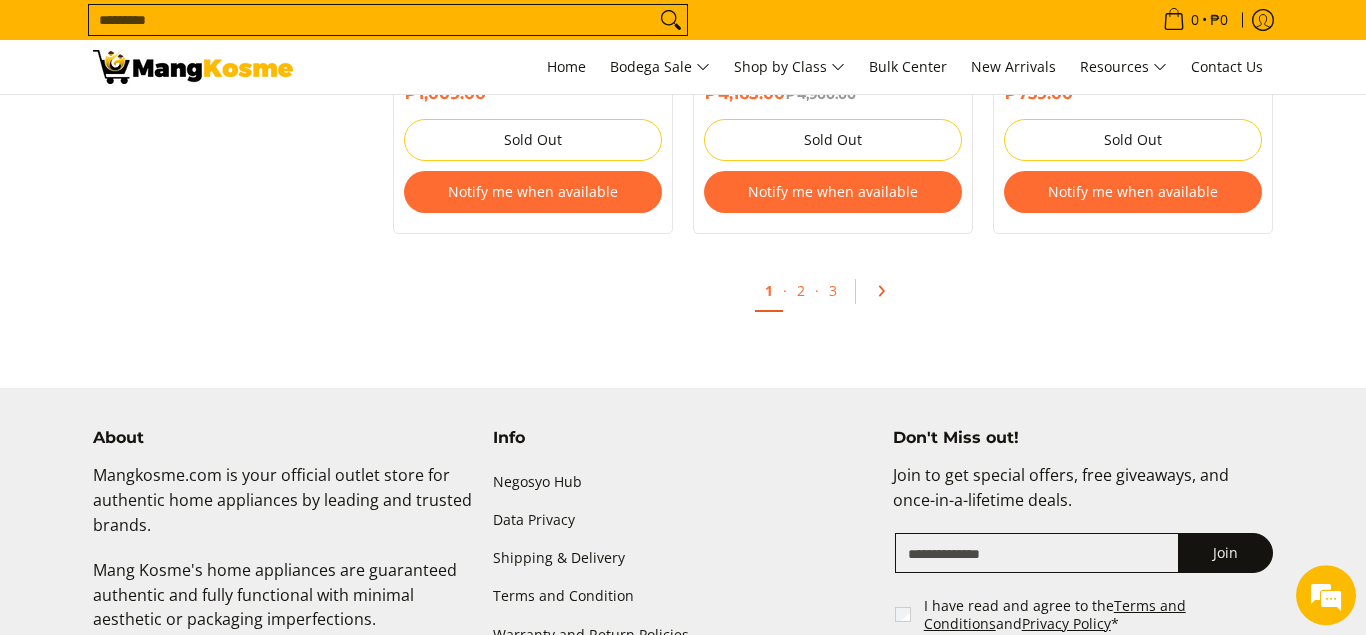 click 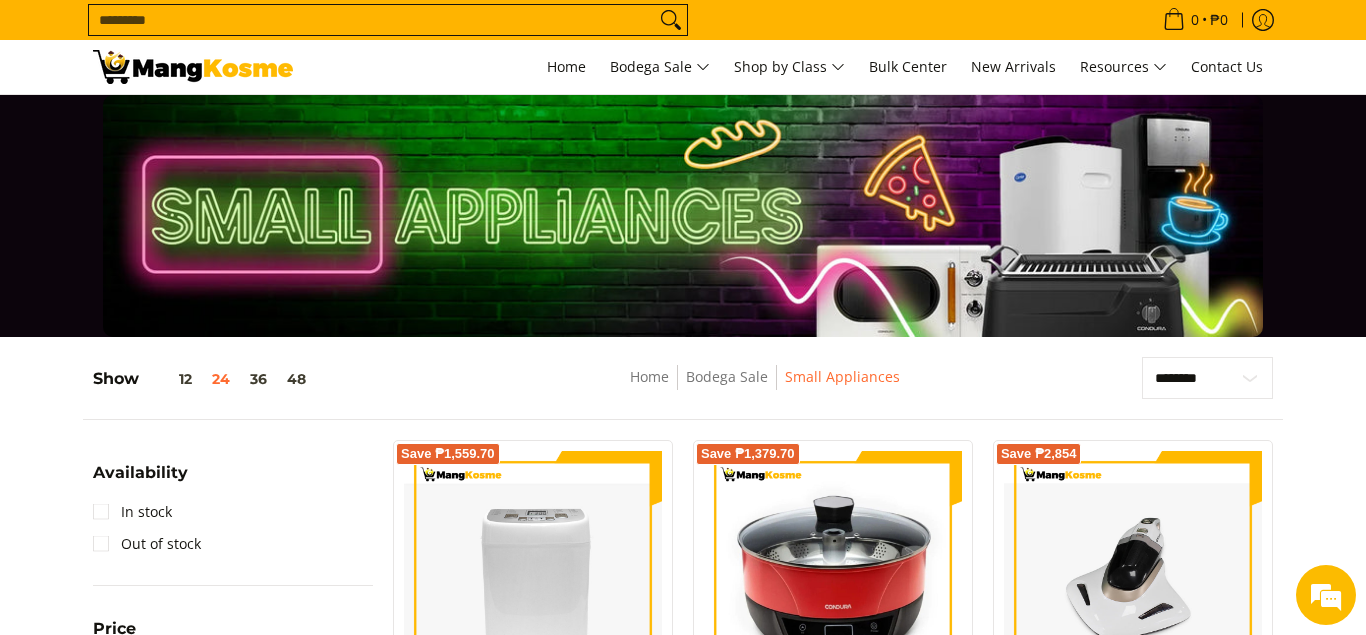 scroll, scrollTop: 601, scrollLeft: 0, axis: vertical 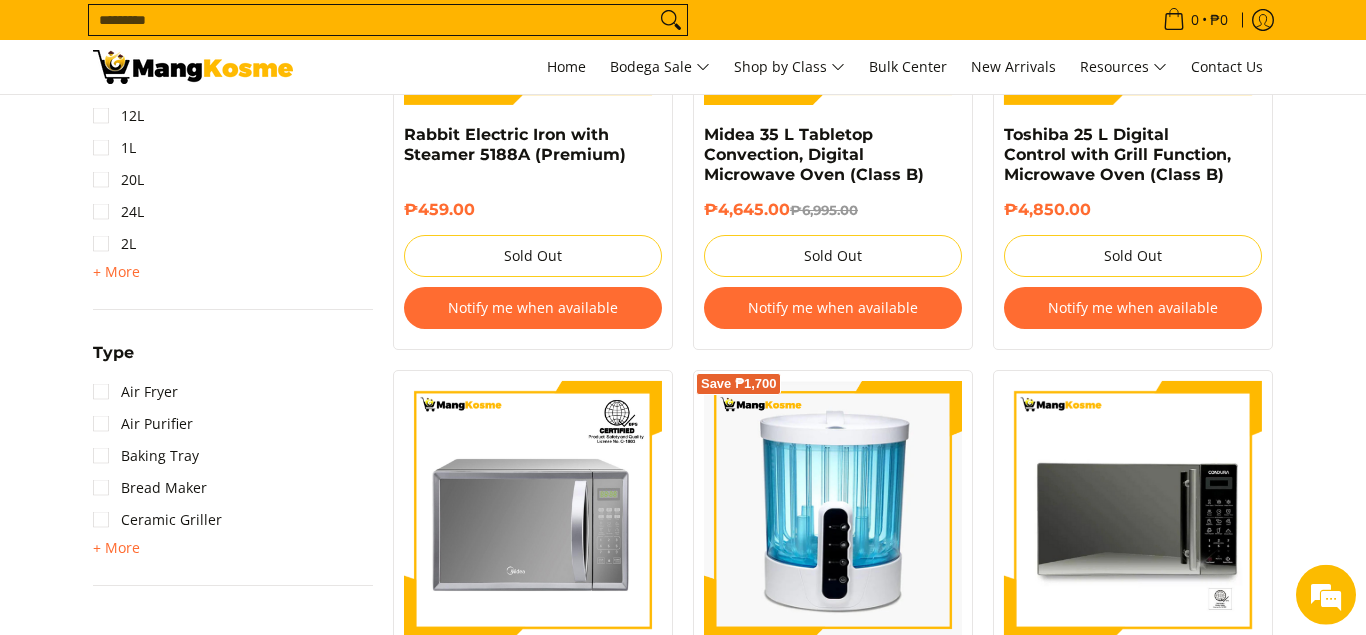 click on "Search..." at bounding box center [372, 20] 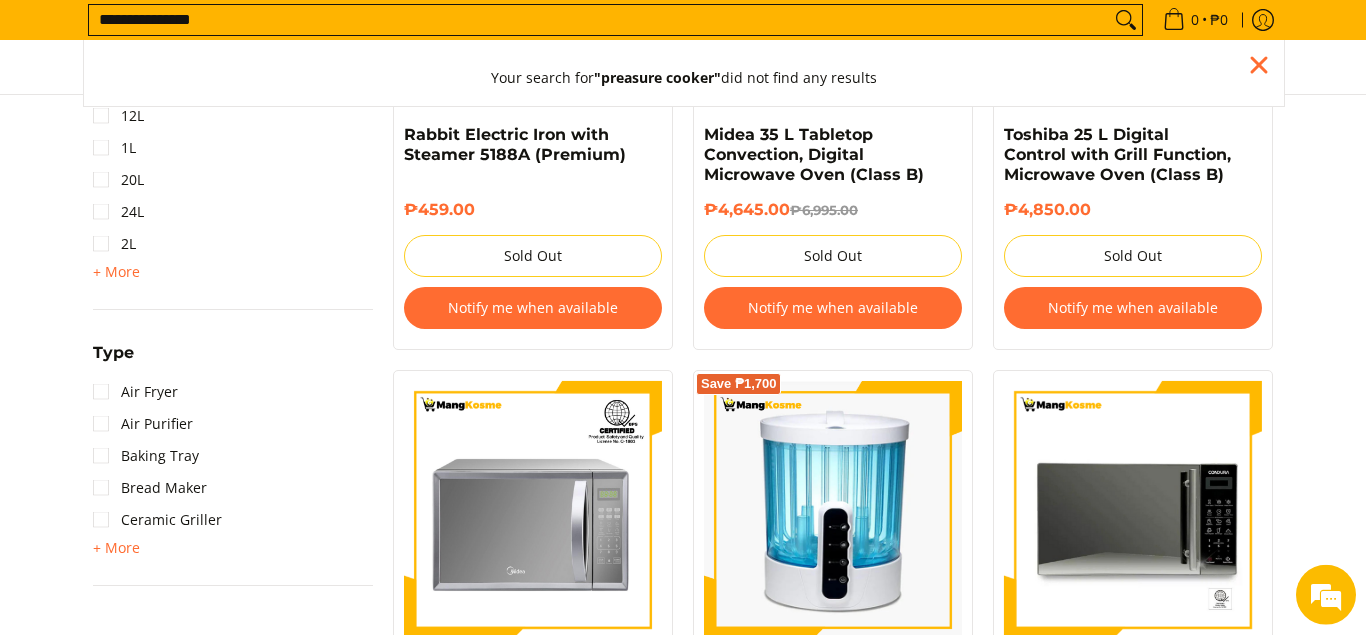 type on "**********" 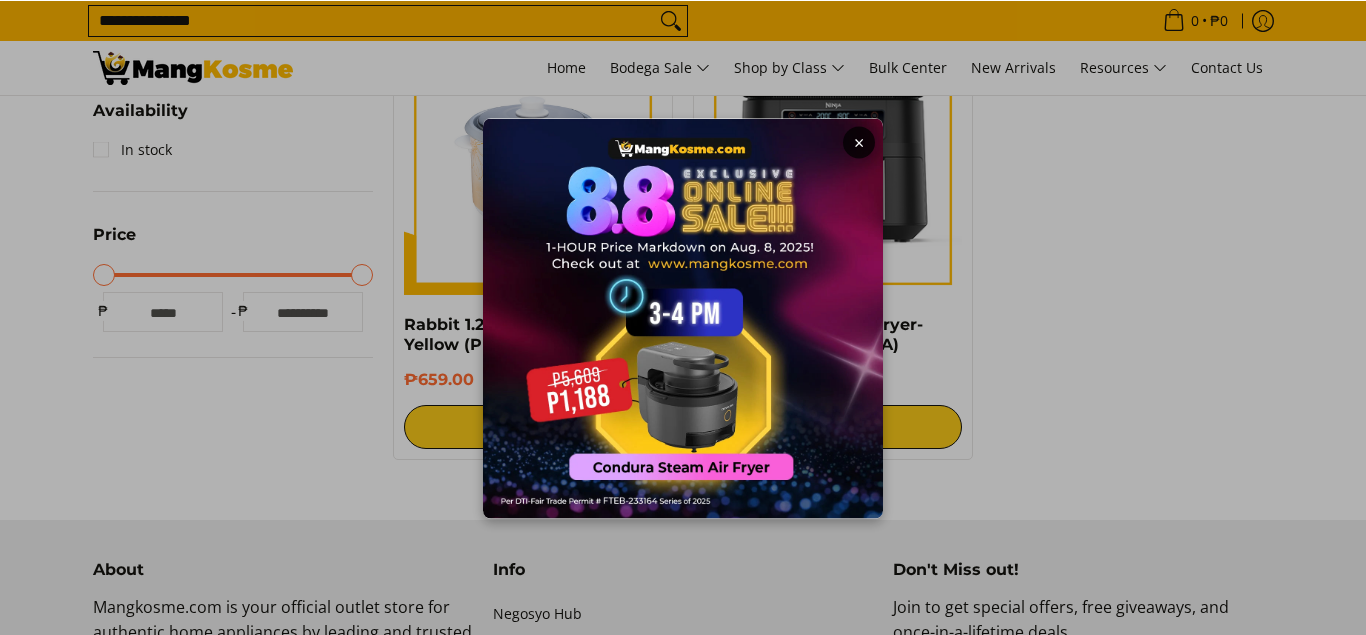 scroll, scrollTop: 601, scrollLeft: 0, axis: vertical 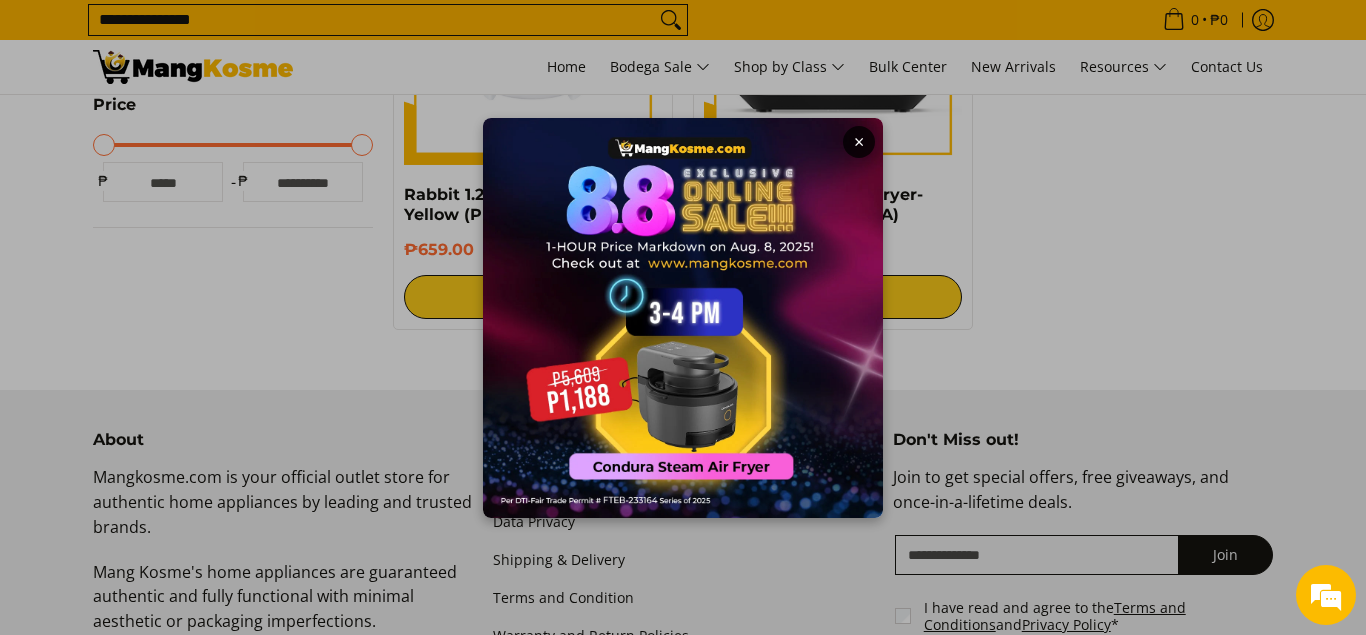 click on "×" at bounding box center [683, 317] 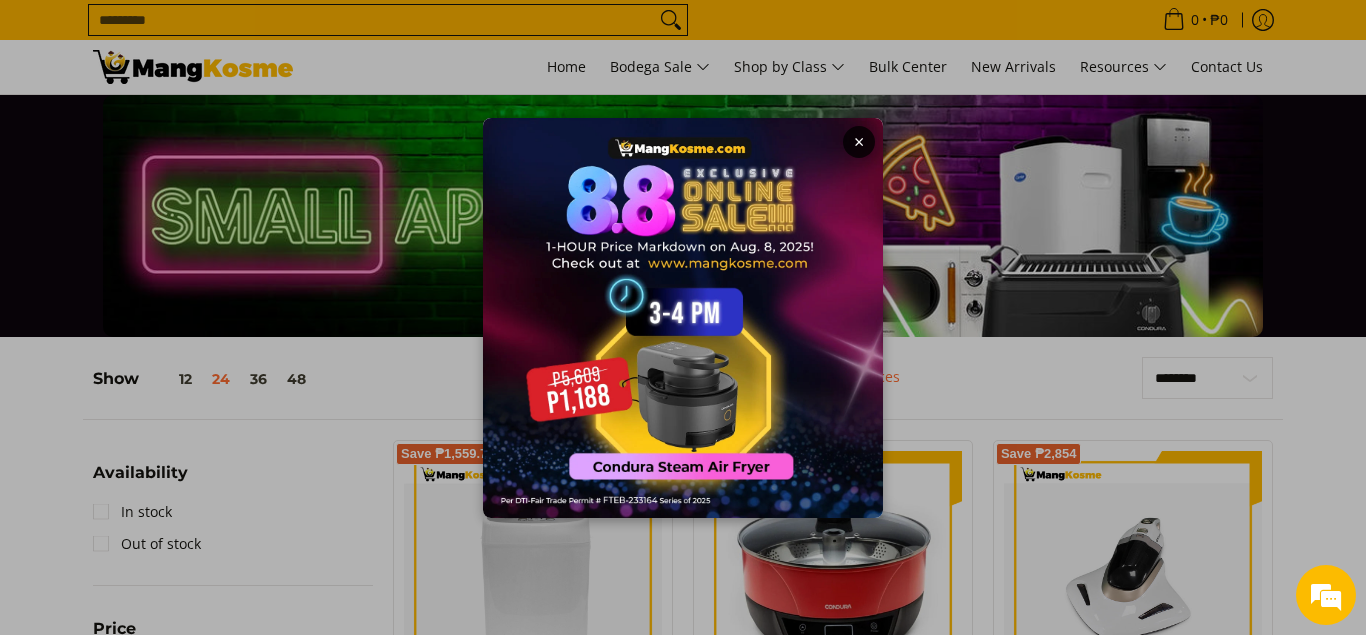 scroll, scrollTop: 1202, scrollLeft: 0, axis: vertical 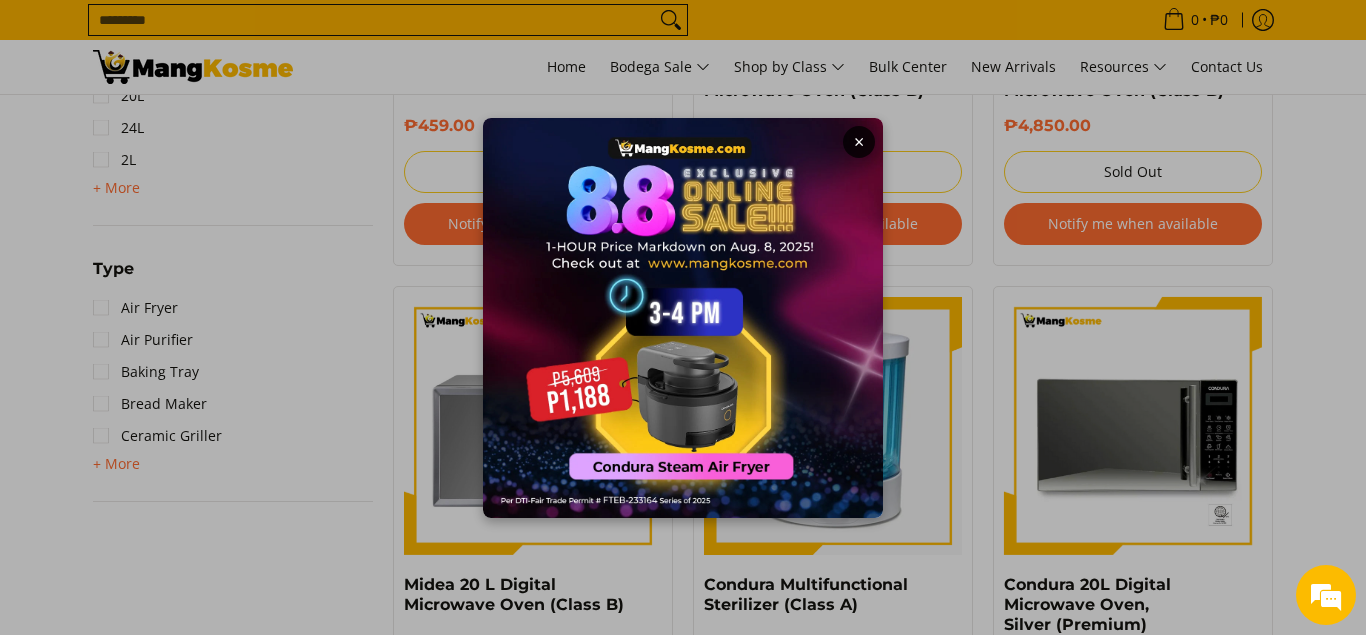 drag, startPoint x: 0, startPoint y: 0, endPoint x: 242, endPoint y: 18, distance: 242.6685 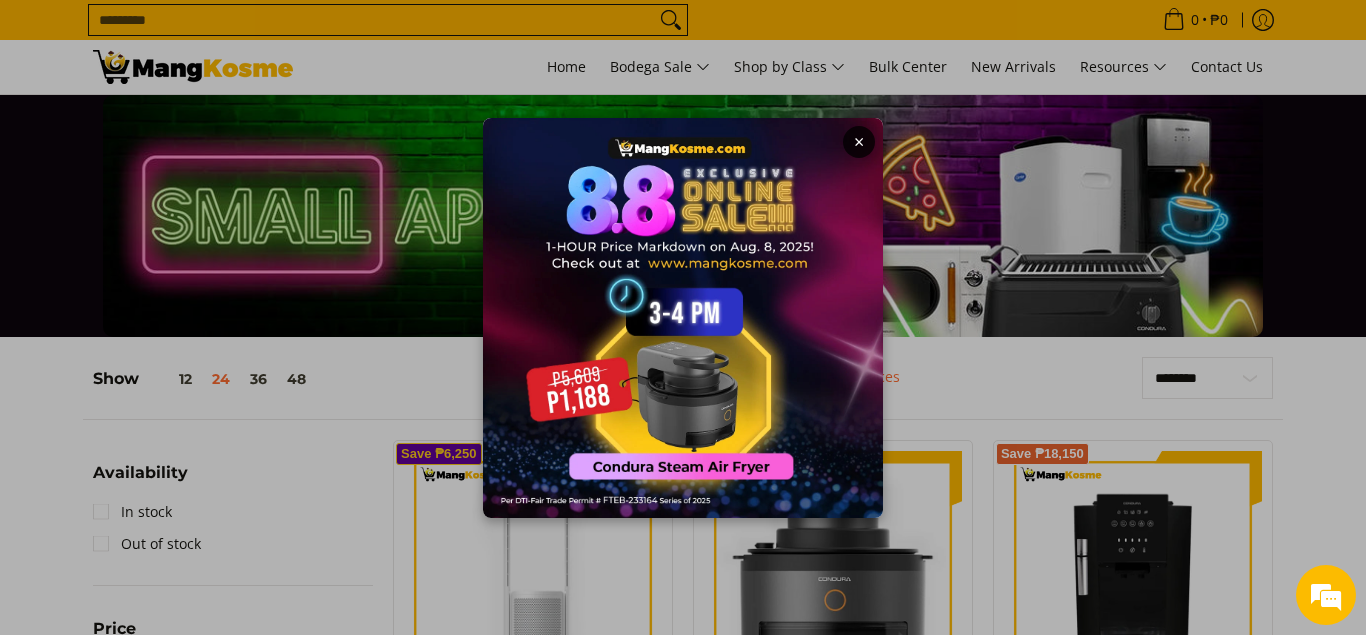 scroll, scrollTop: 4036, scrollLeft: 0, axis: vertical 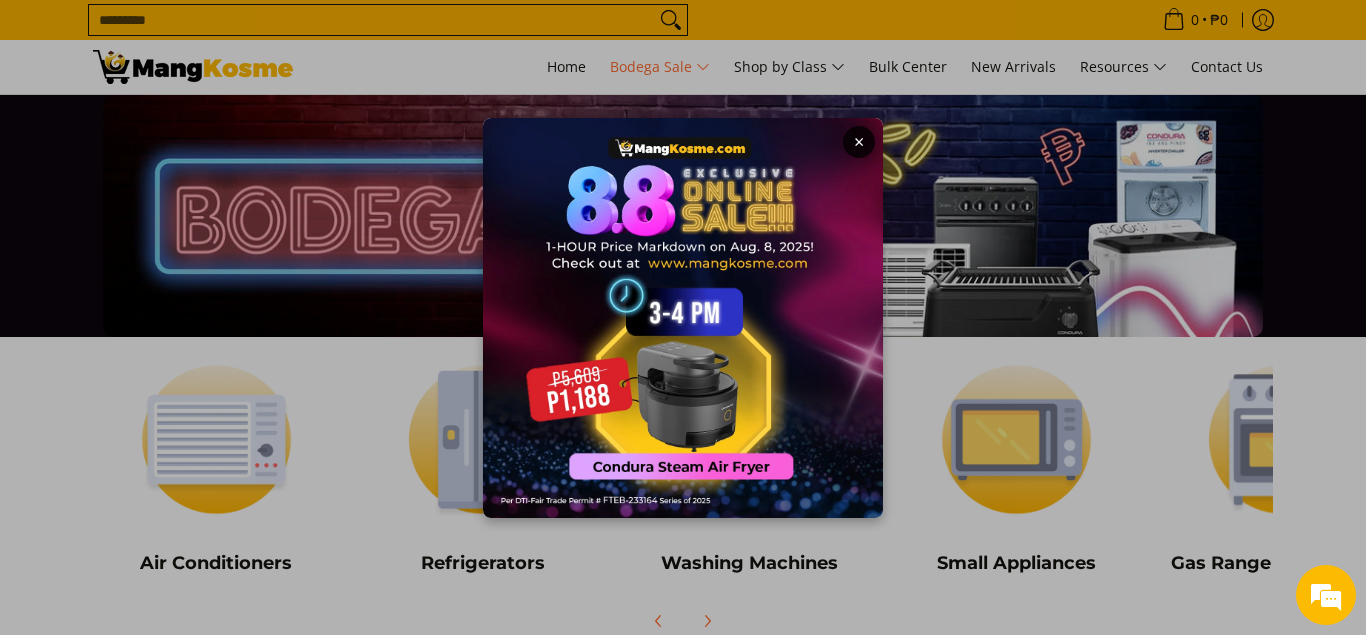 click on "×" at bounding box center [683, 317] 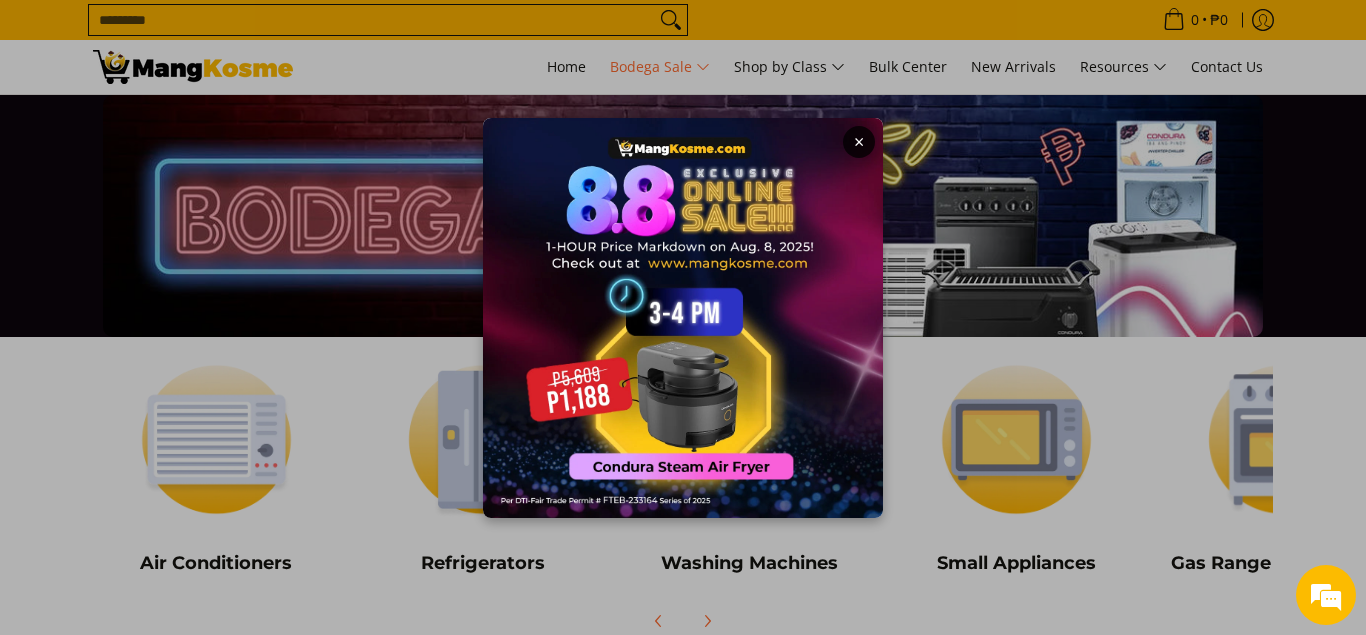 click on "×" at bounding box center (683, 317) 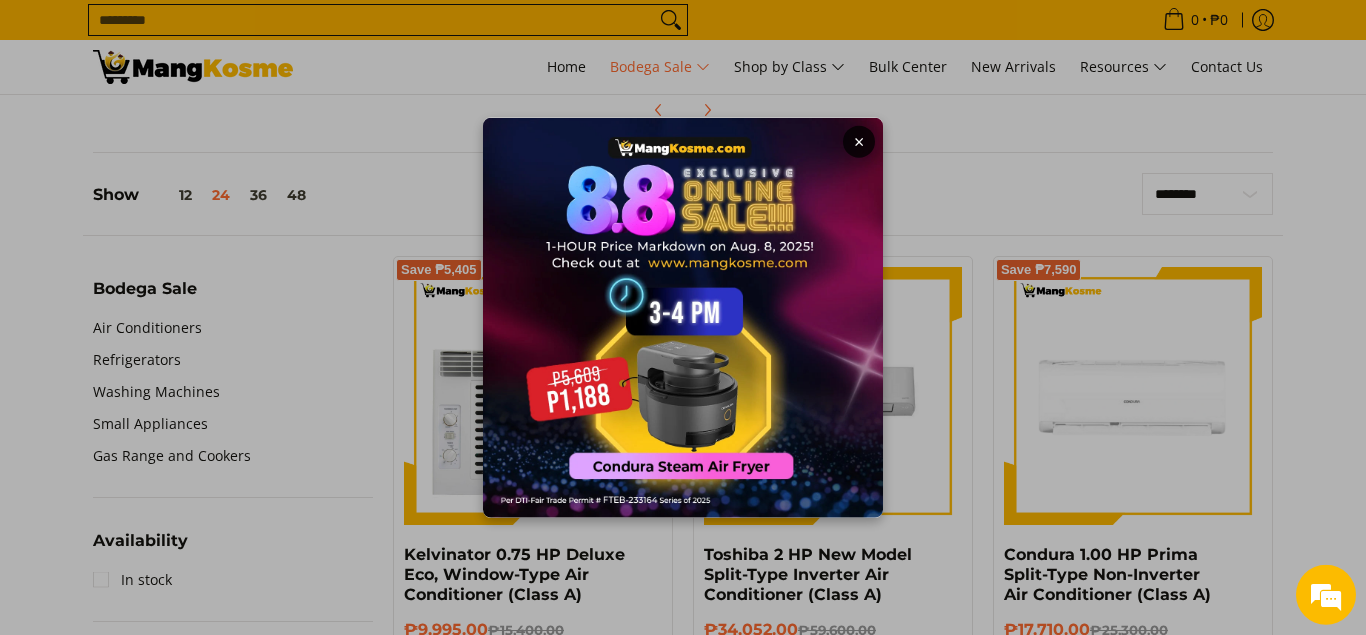 scroll, scrollTop: 601, scrollLeft: 0, axis: vertical 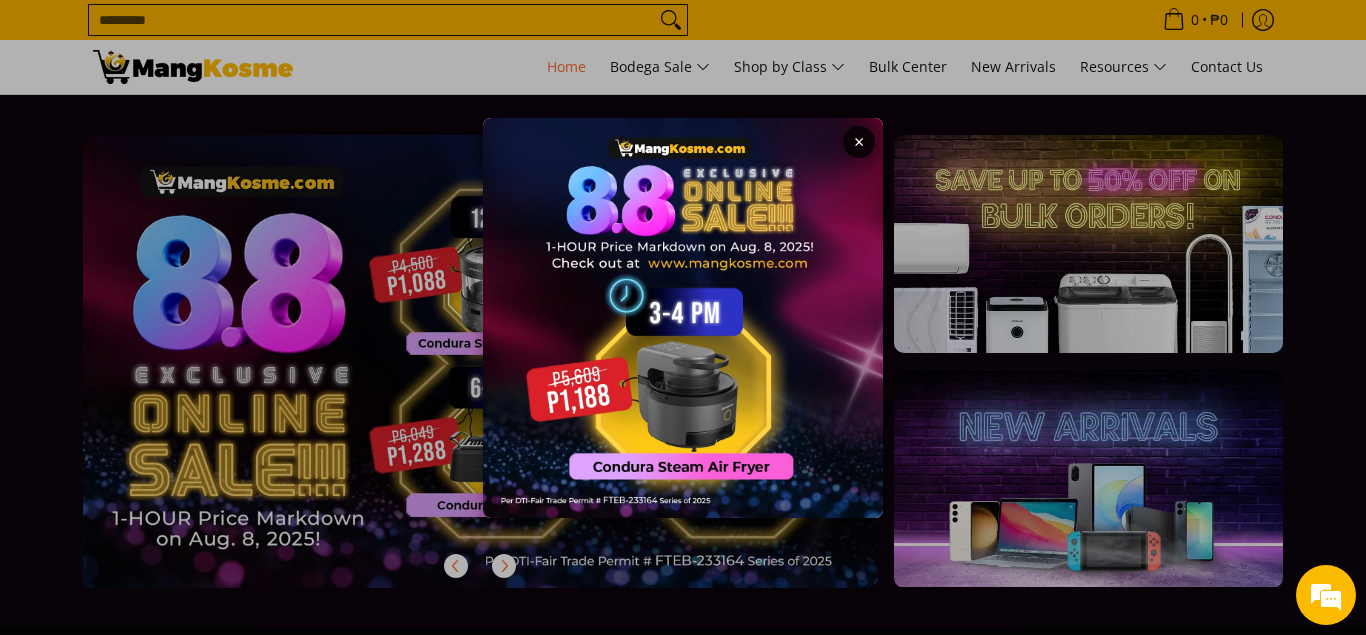 click on "×" at bounding box center [683, 317] 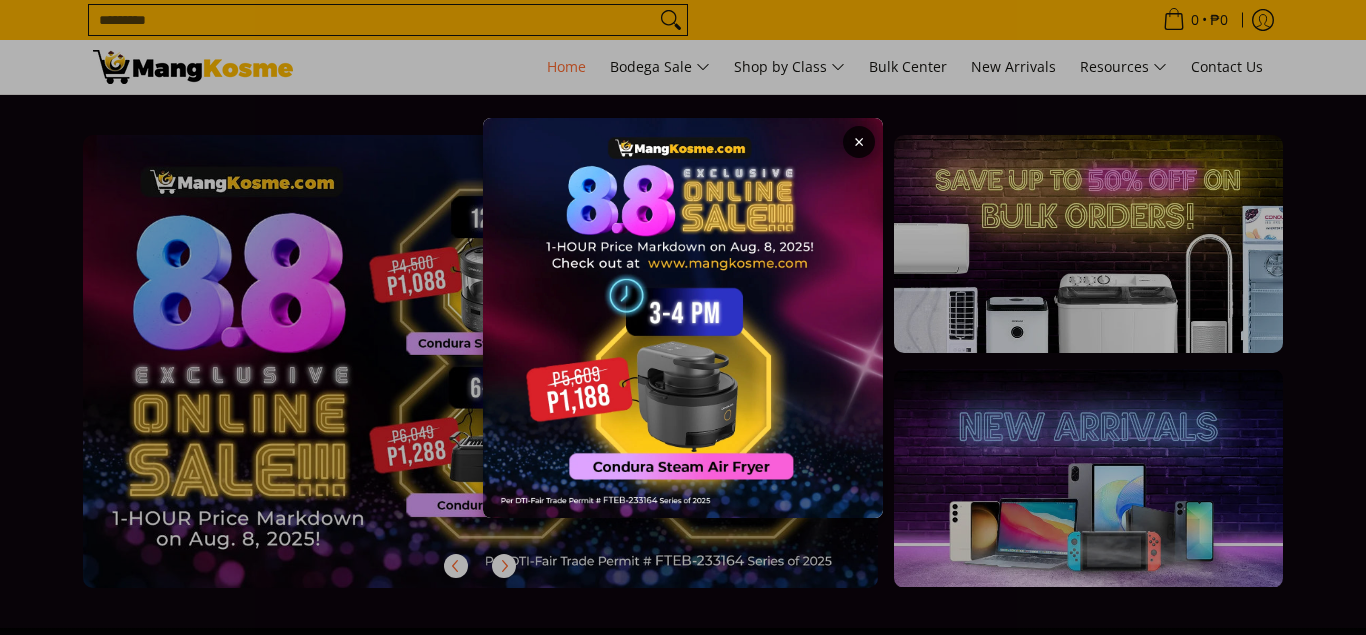 scroll, scrollTop: 0, scrollLeft: 0, axis: both 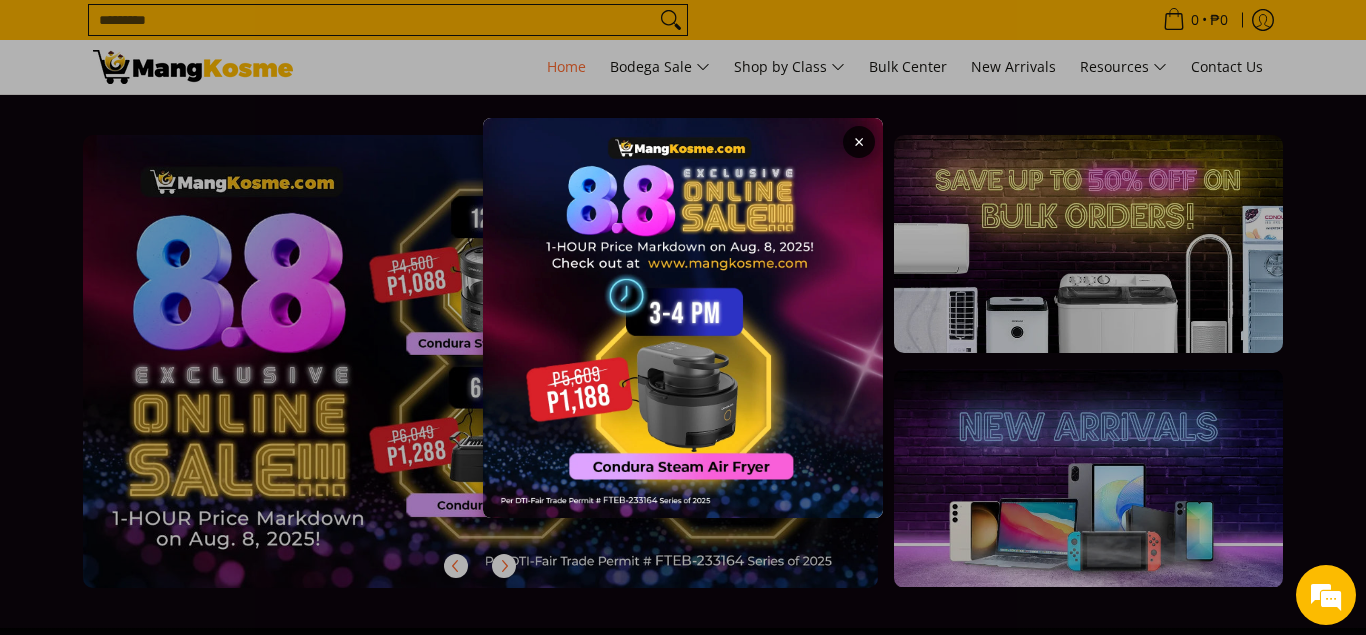 click on "×" at bounding box center (683, 317) 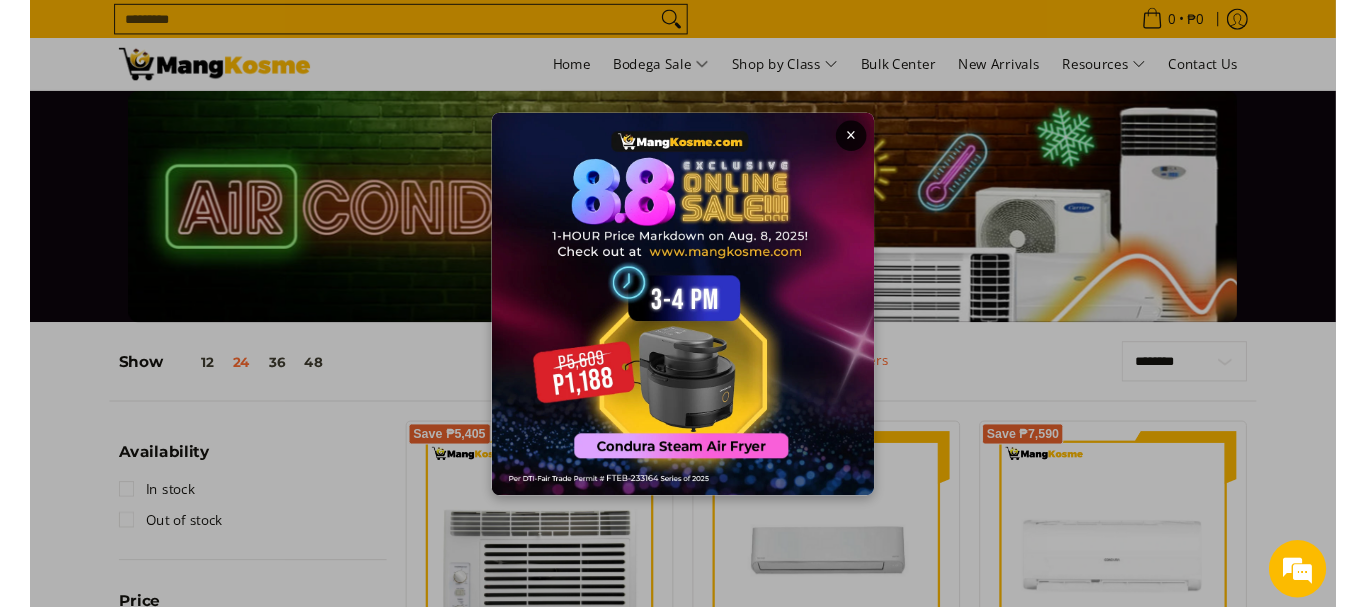 scroll, scrollTop: 0, scrollLeft: 0, axis: both 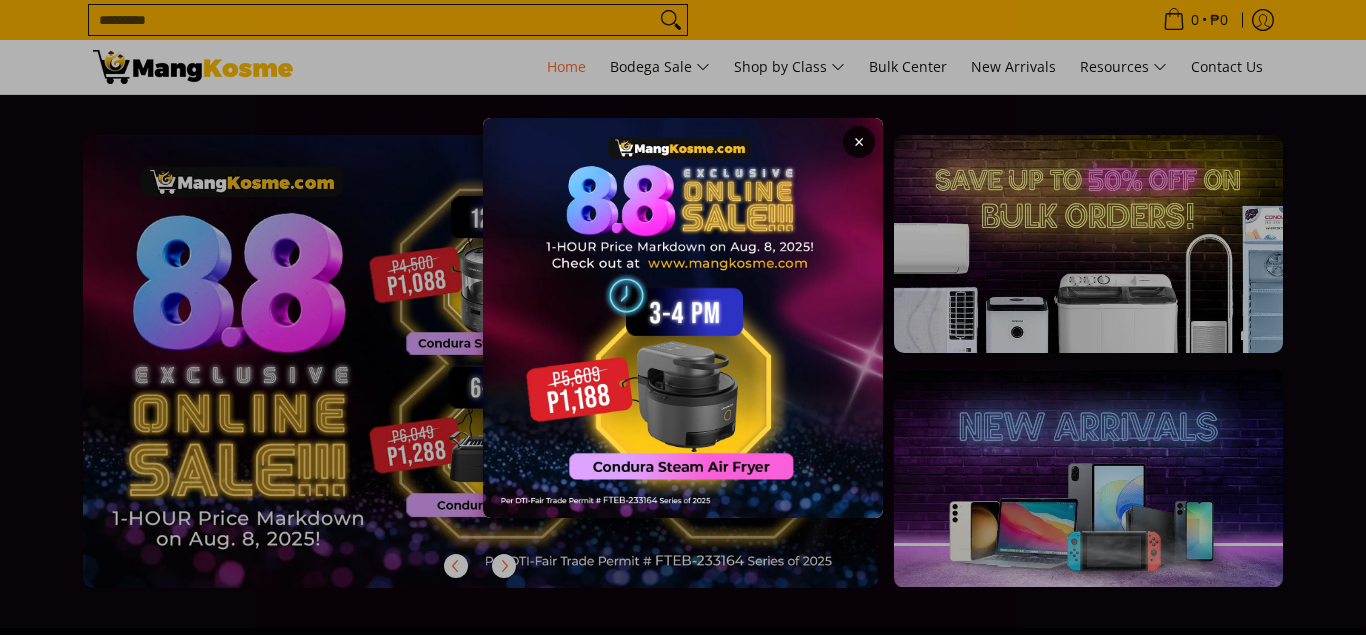 click on "×" at bounding box center [683, 317] 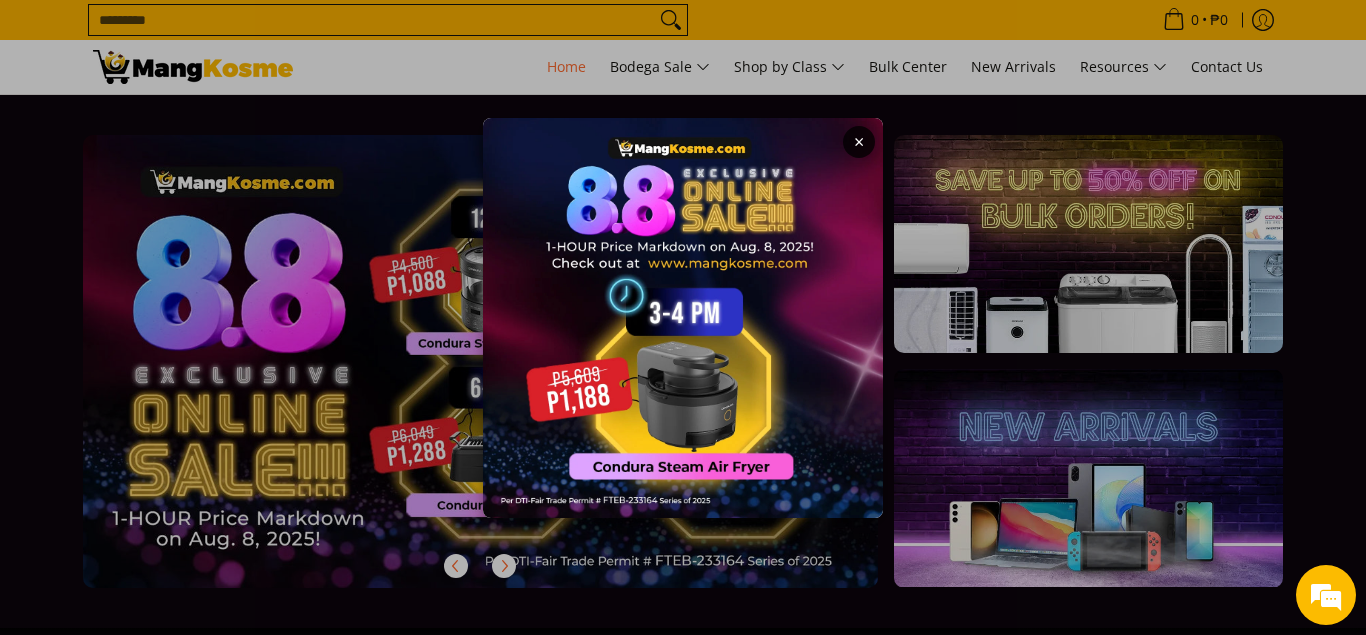 drag, startPoint x: 700, startPoint y: 413, endPoint x: 676, endPoint y: 486, distance: 76.843994 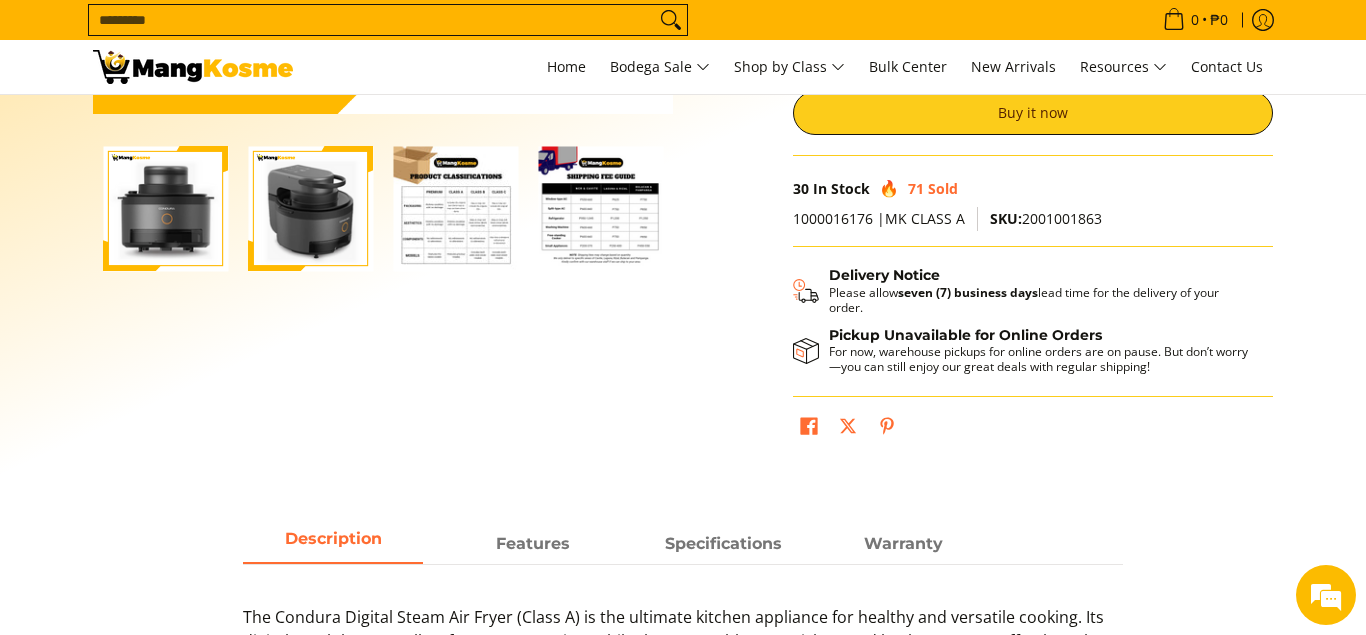 scroll, scrollTop: 0, scrollLeft: 0, axis: both 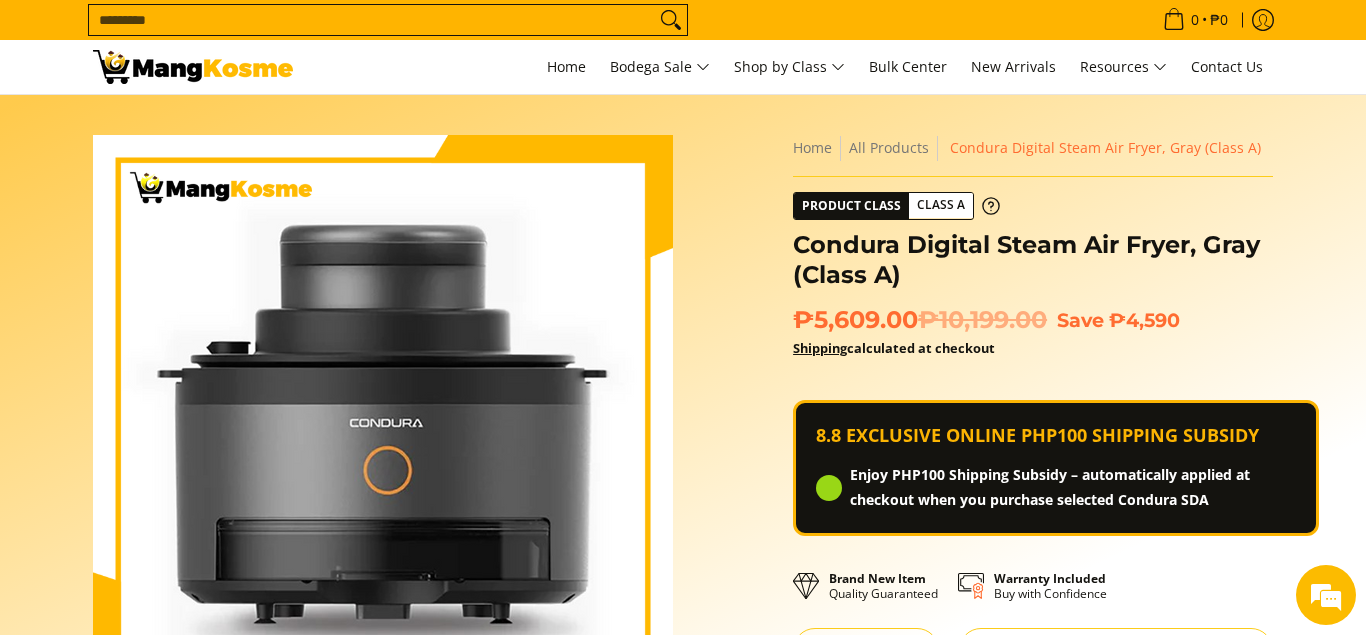 click on "Search..." at bounding box center [372, 20] 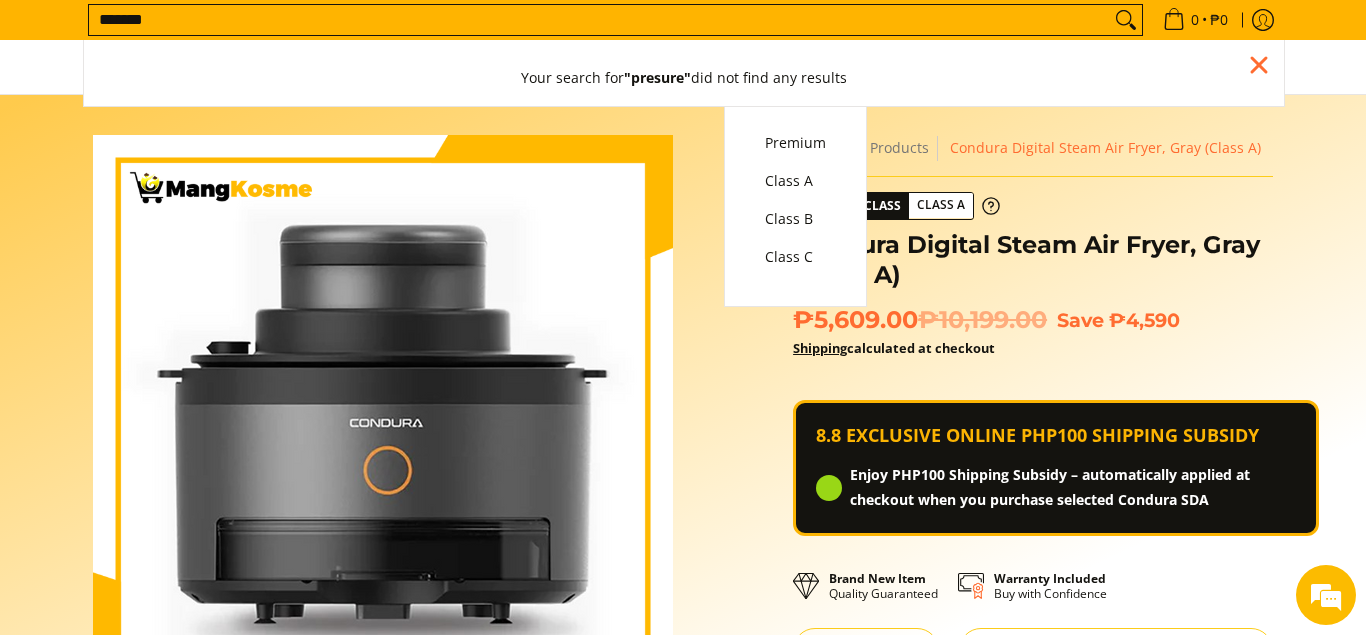 scroll, scrollTop: 0, scrollLeft: 0, axis: both 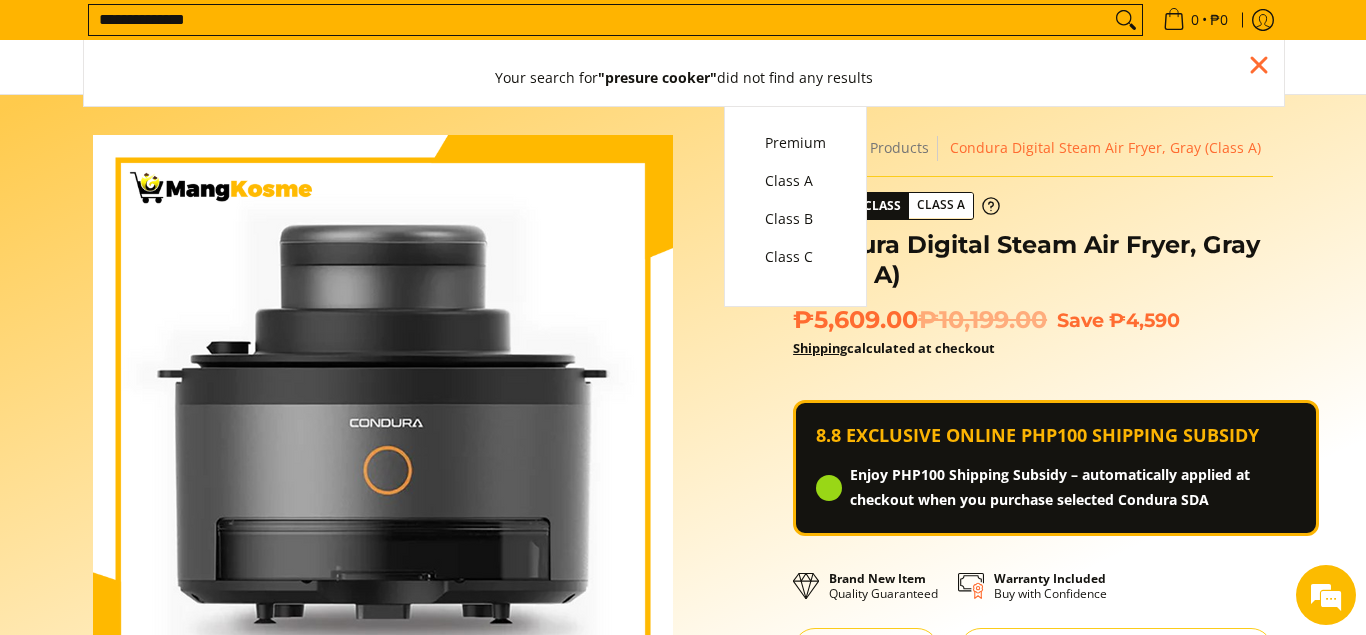 type on "**********" 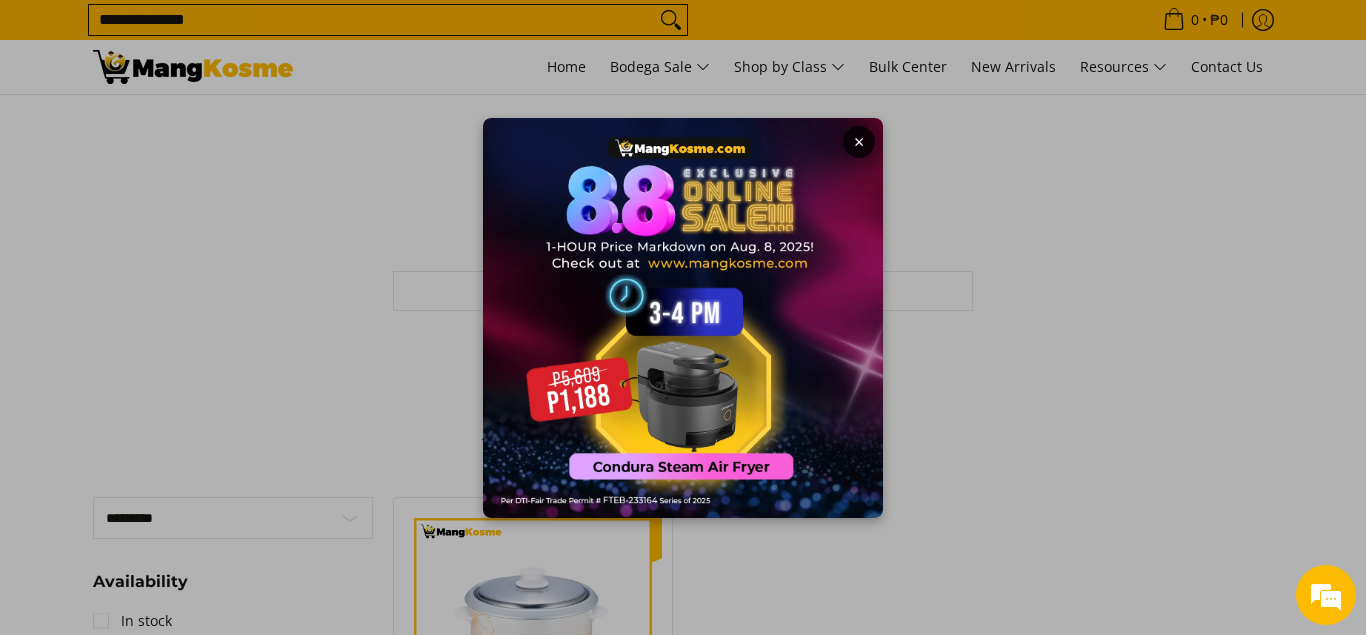 scroll, scrollTop: 918, scrollLeft: 0, axis: vertical 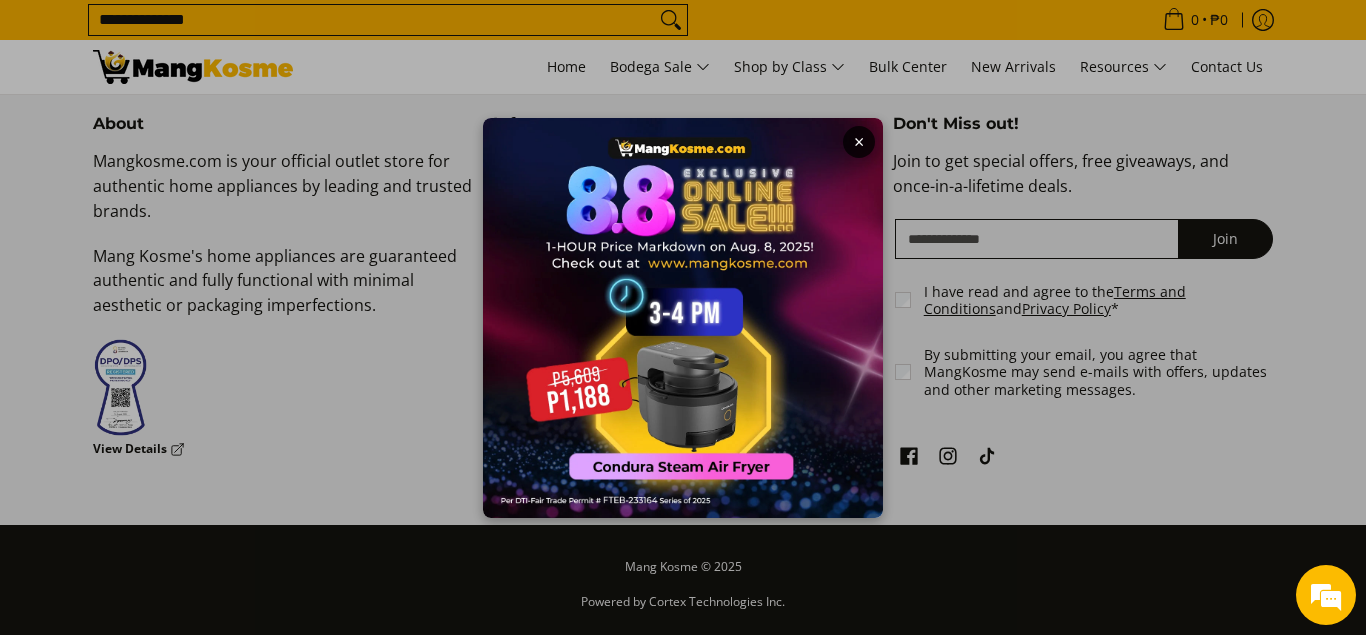 click at bounding box center [683, 318] 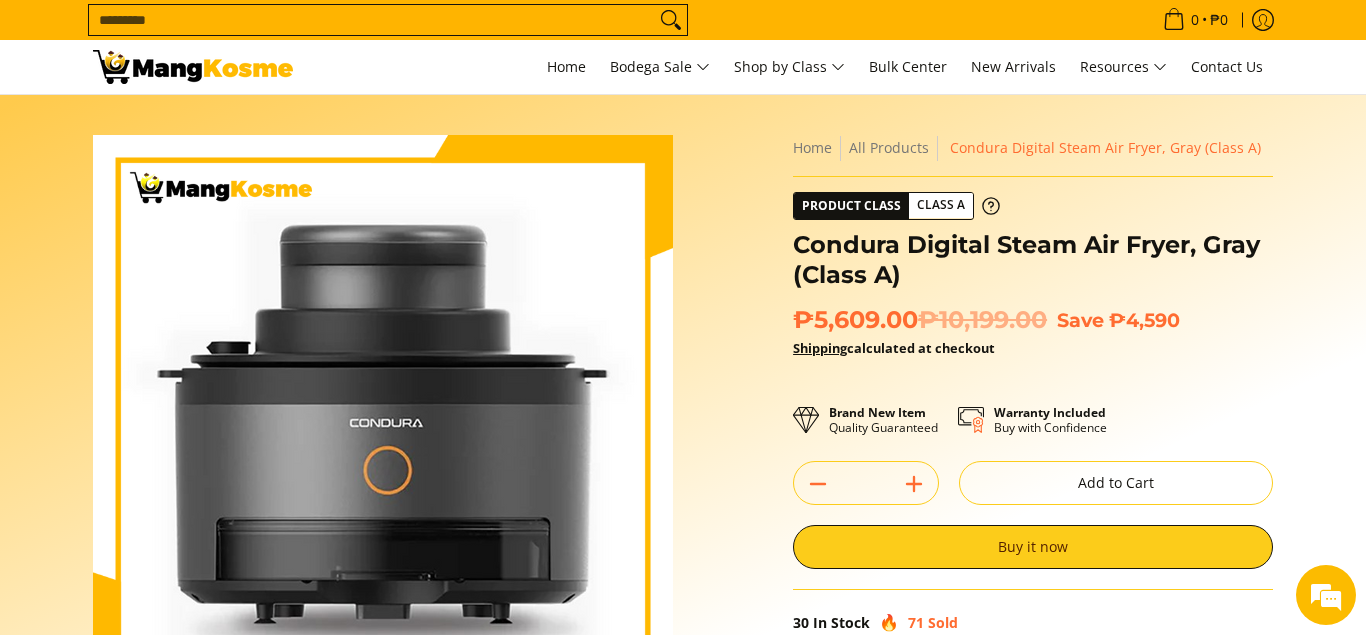 scroll, scrollTop: 0, scrollLeft: 0, axis: both 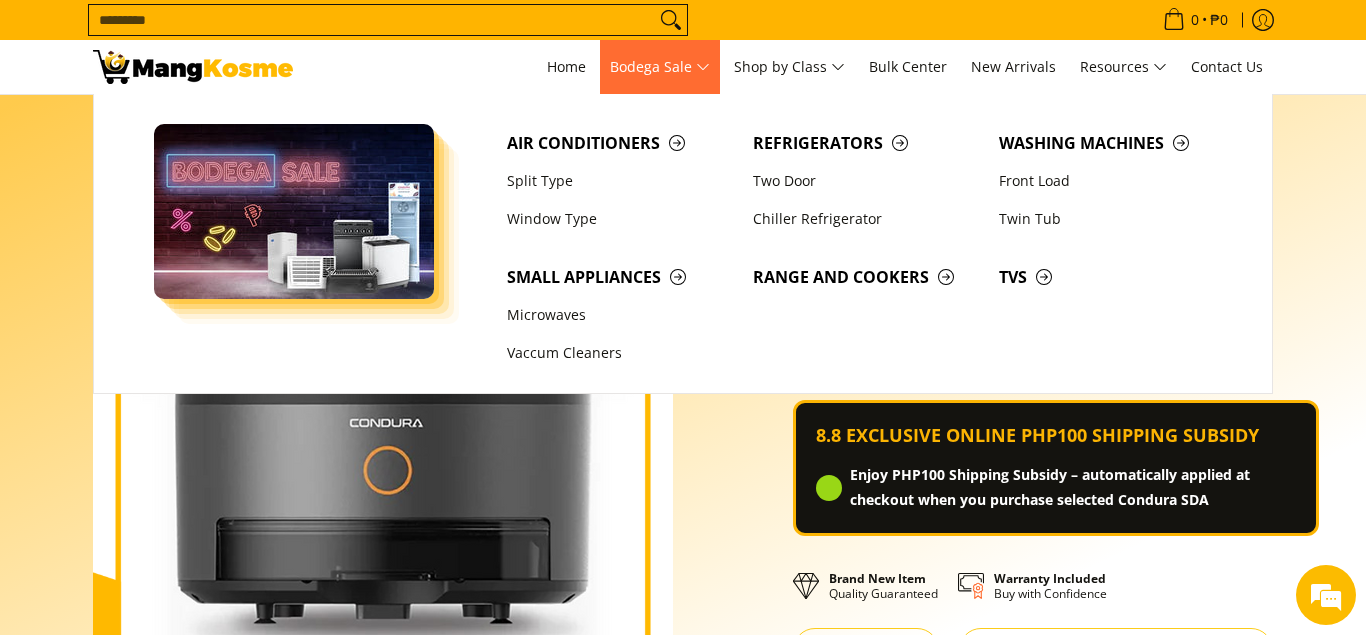 click on "Bodega Sale" at bounding box center (660, 67) 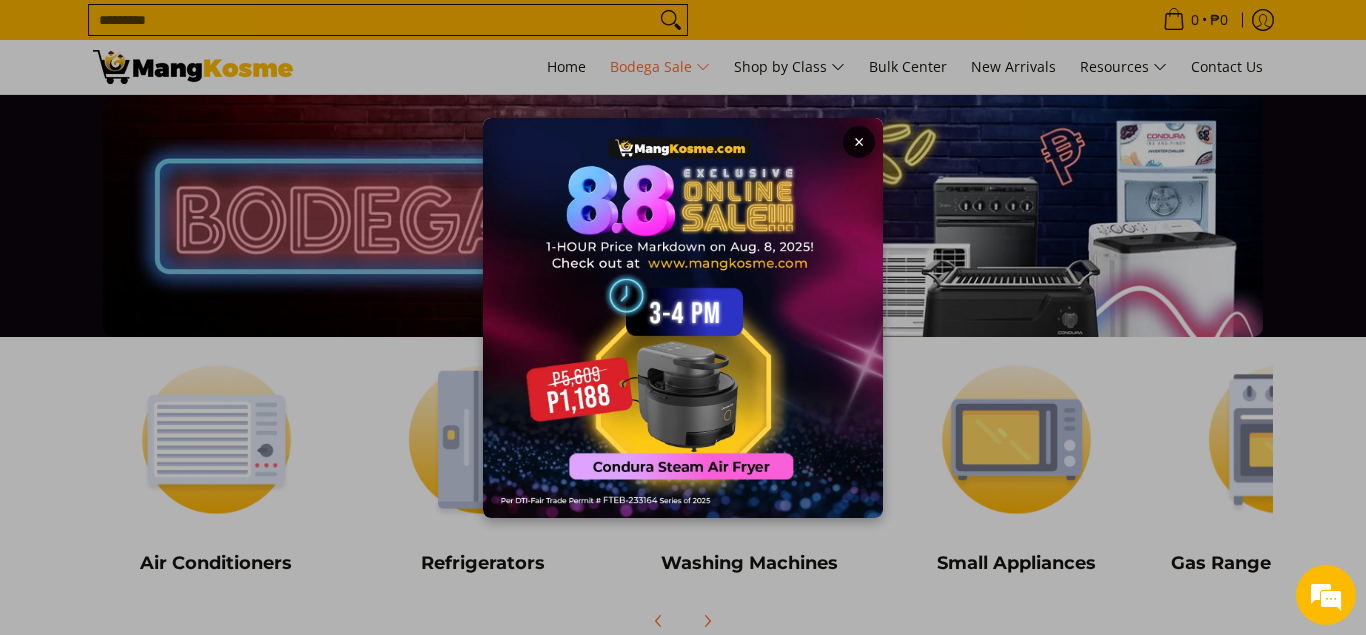 scroll, scrollTop: 0, scrollLeft: 0, axis: both 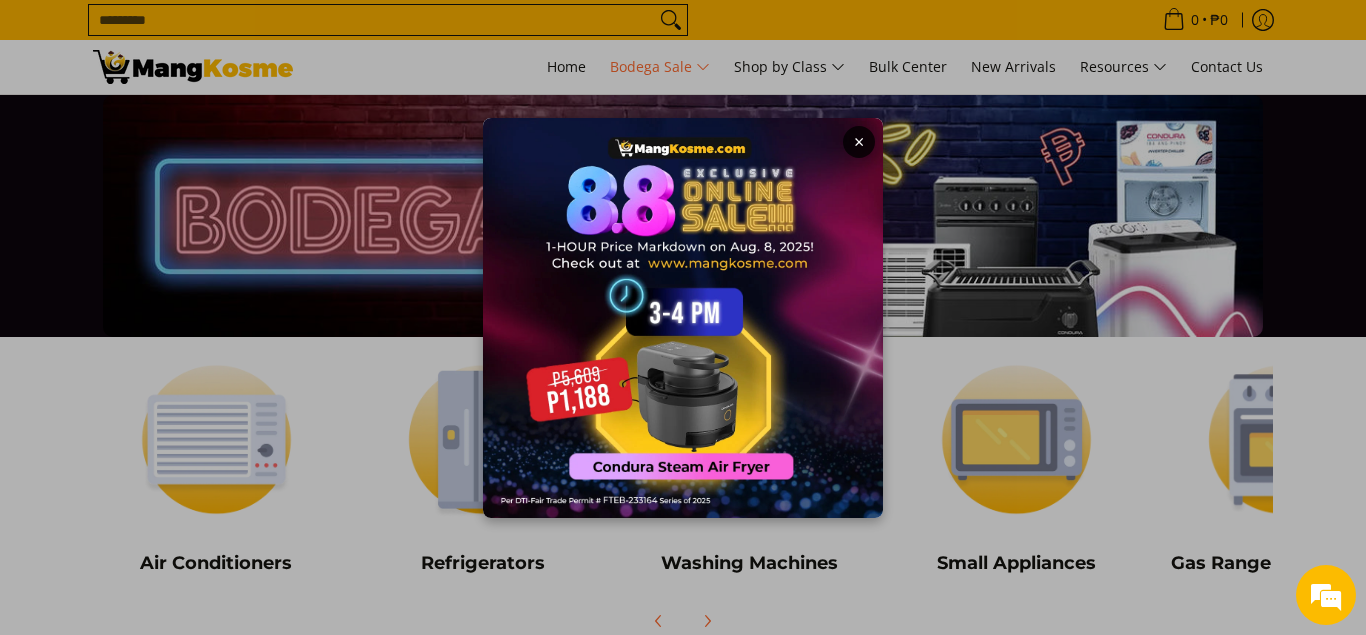 click at bounding box center [683, 318] 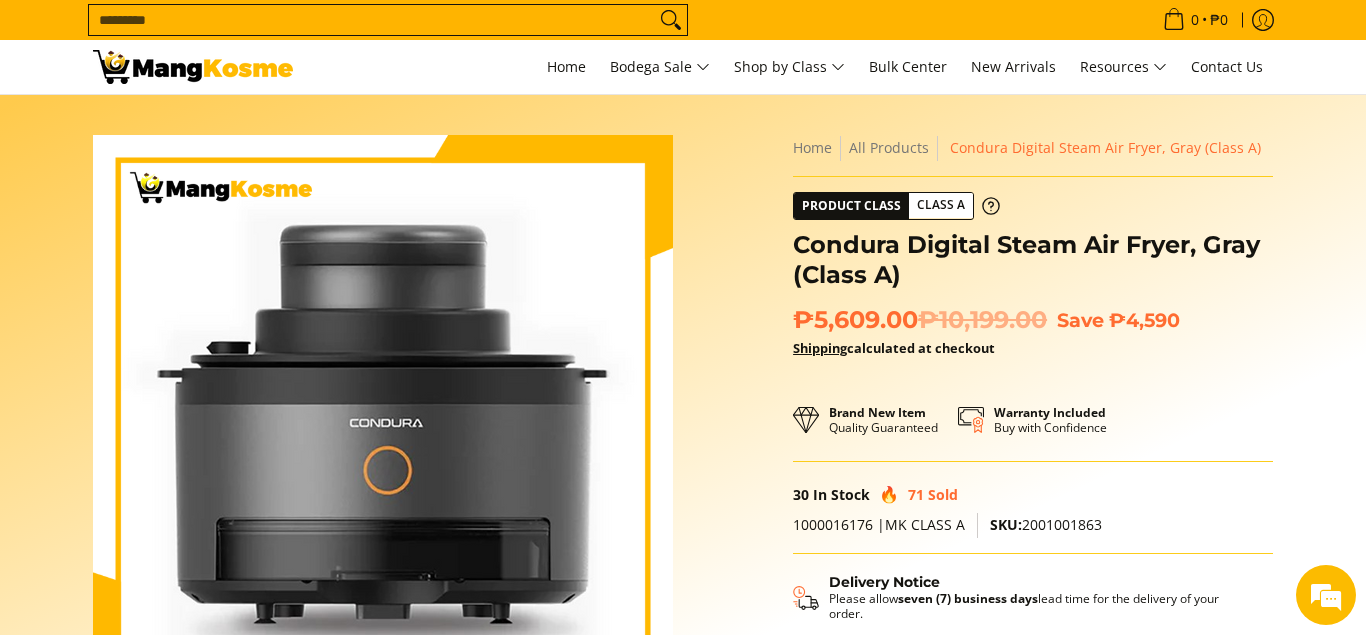 scroll, scrollTop: 0, scrollLeft: 0, axis: both 